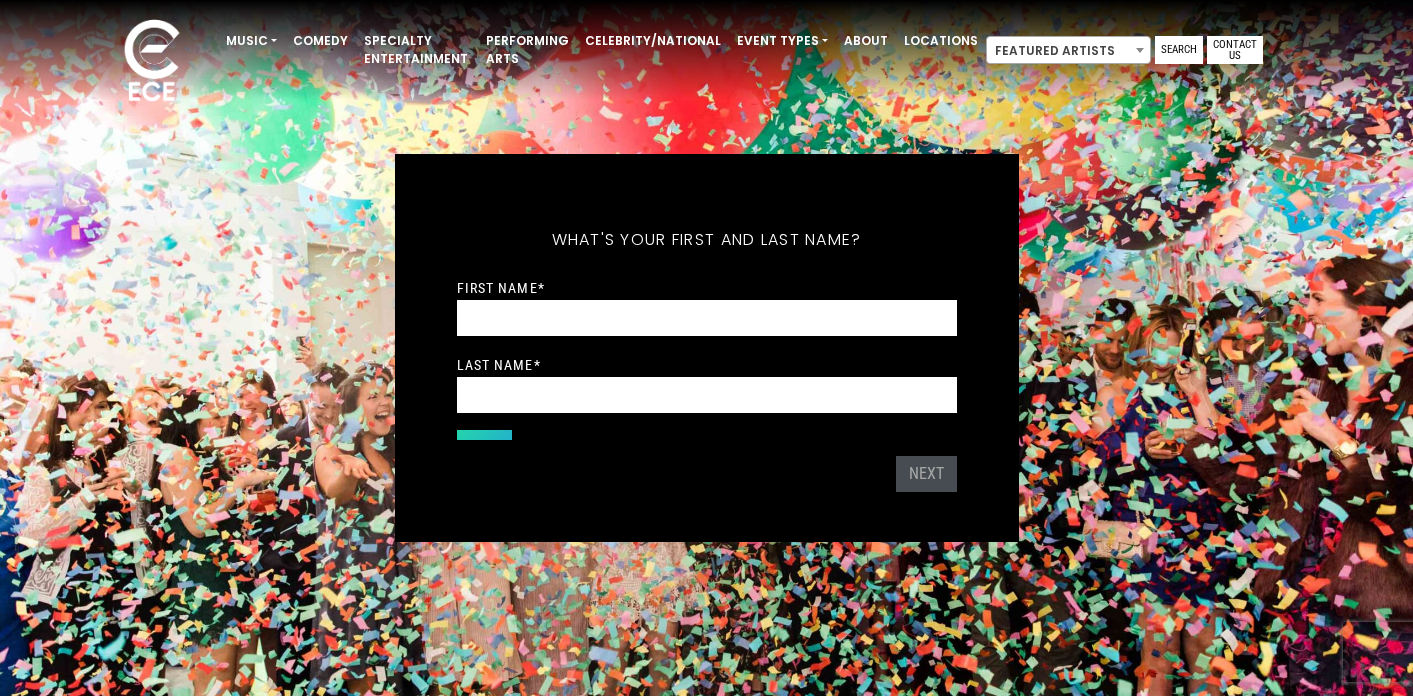 scroll, scrollTop: 0, scrollLeft: 0, axis: both 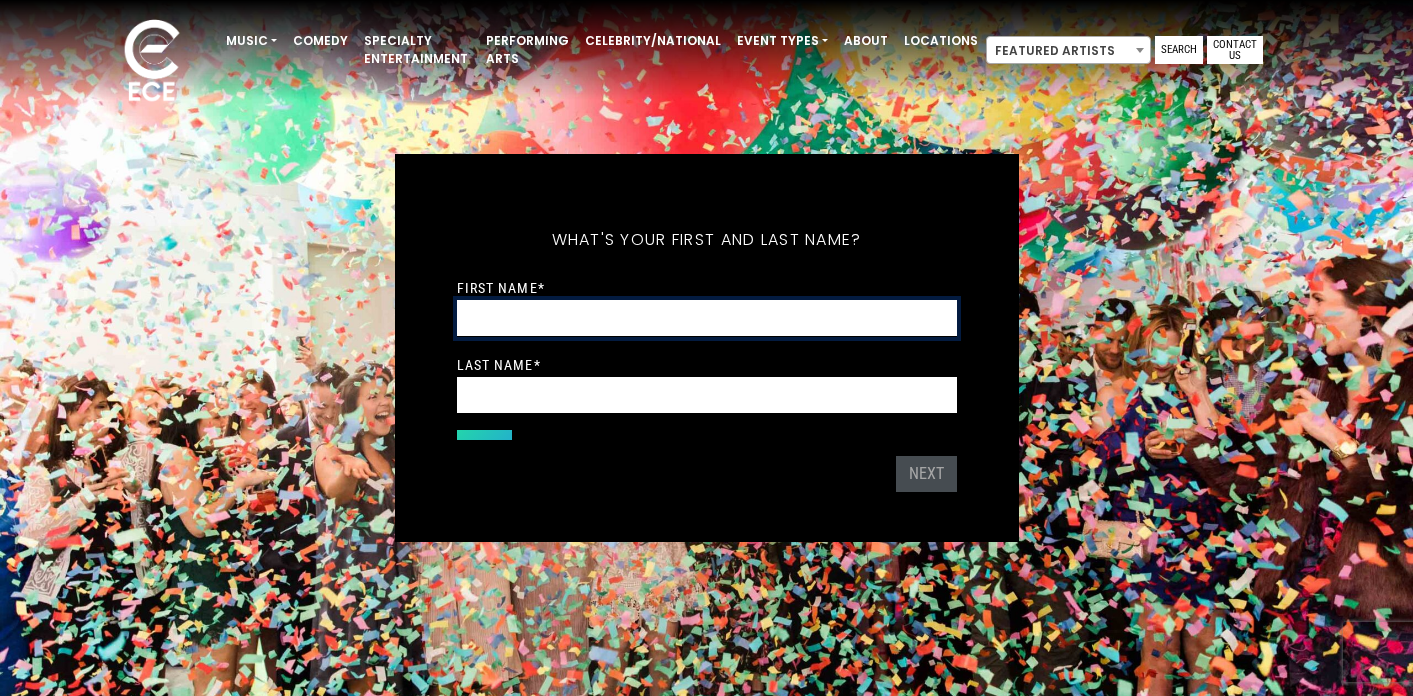 click on "First Name *" at bounding box center (707, 318) 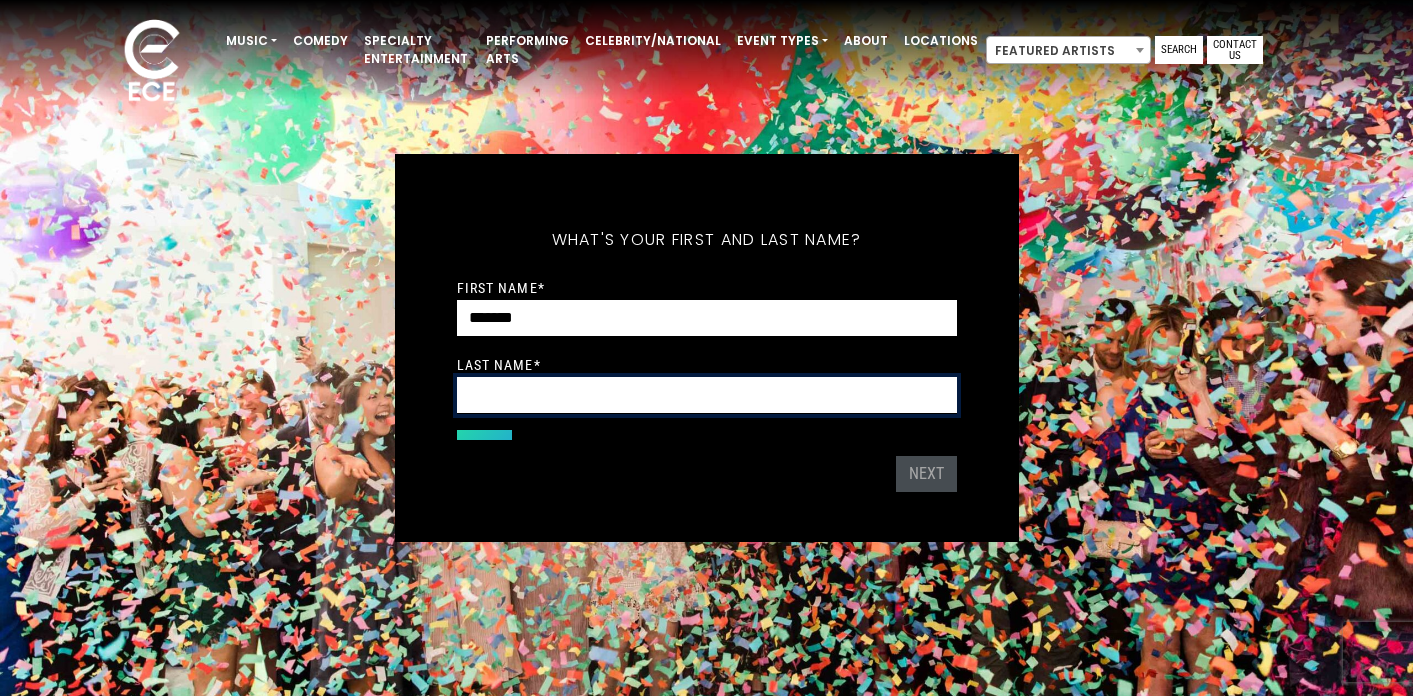 type on "*****" 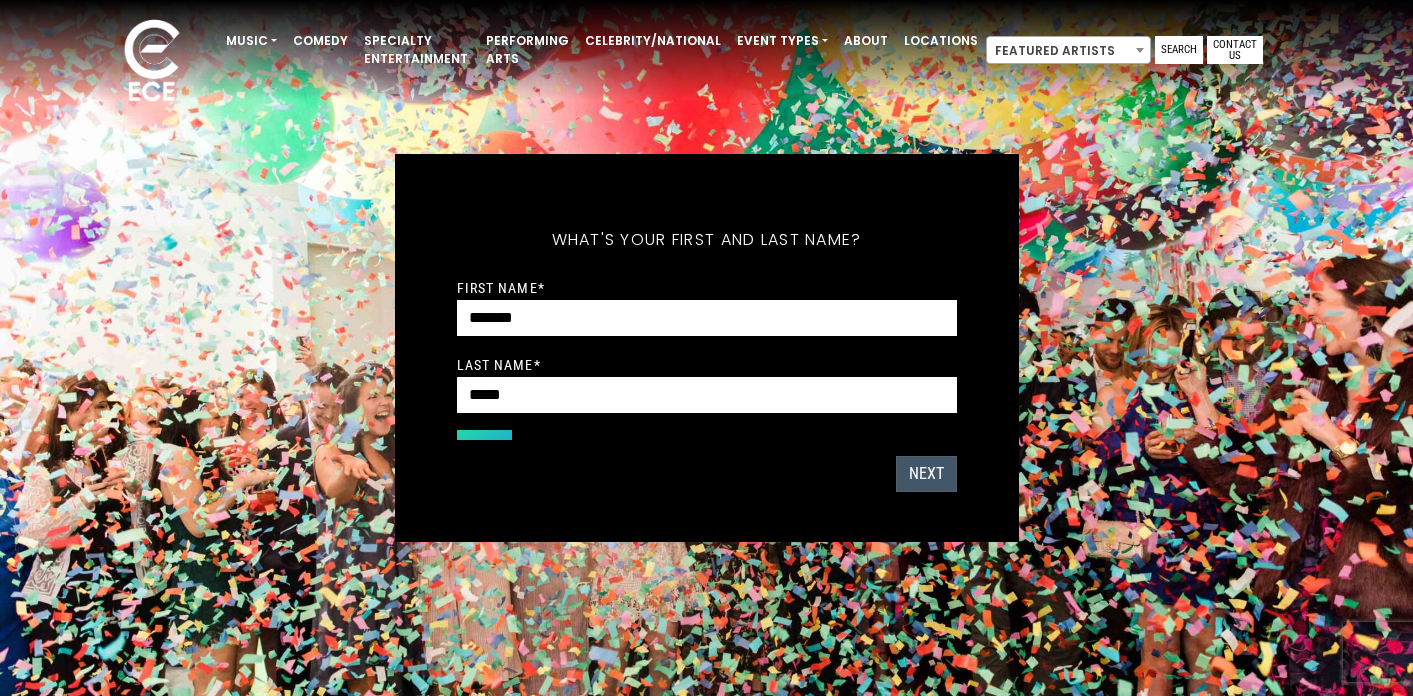 click on "Next" at bounding box center (926, 474) 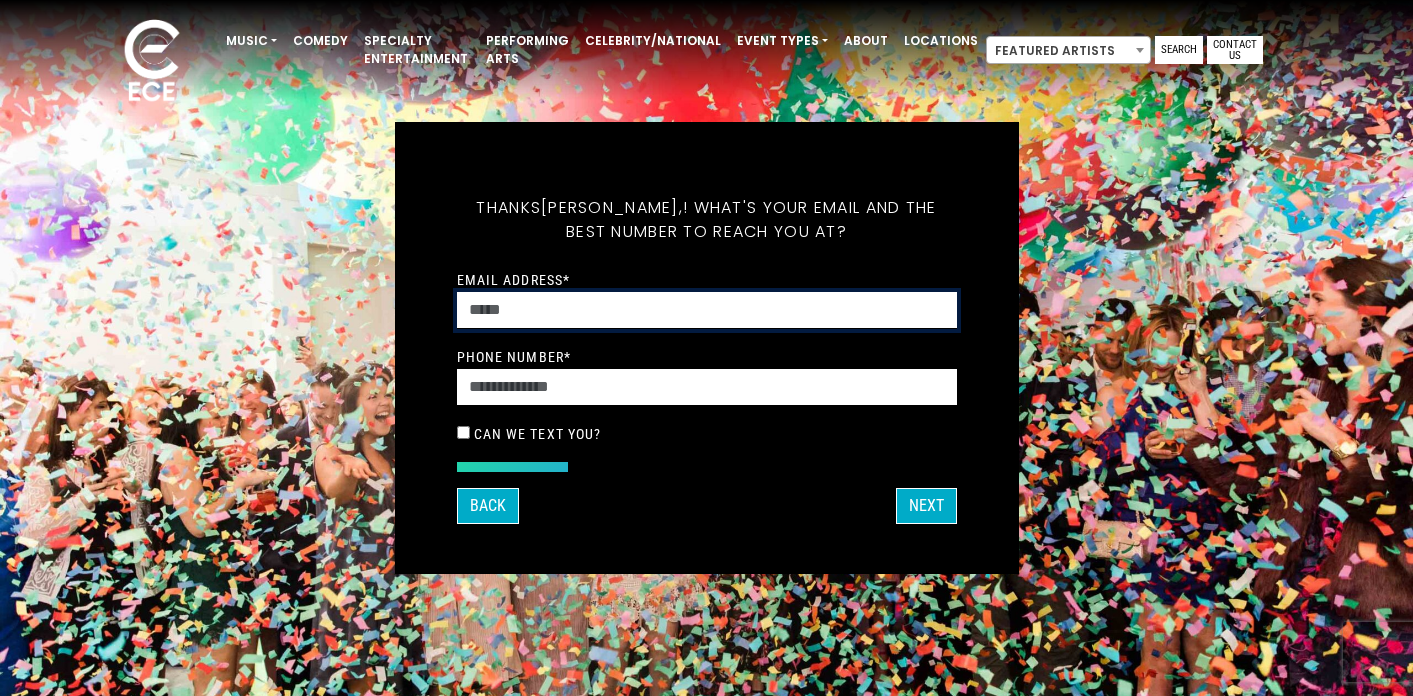 click on "Email Address *" at bounding box center (707, 310) 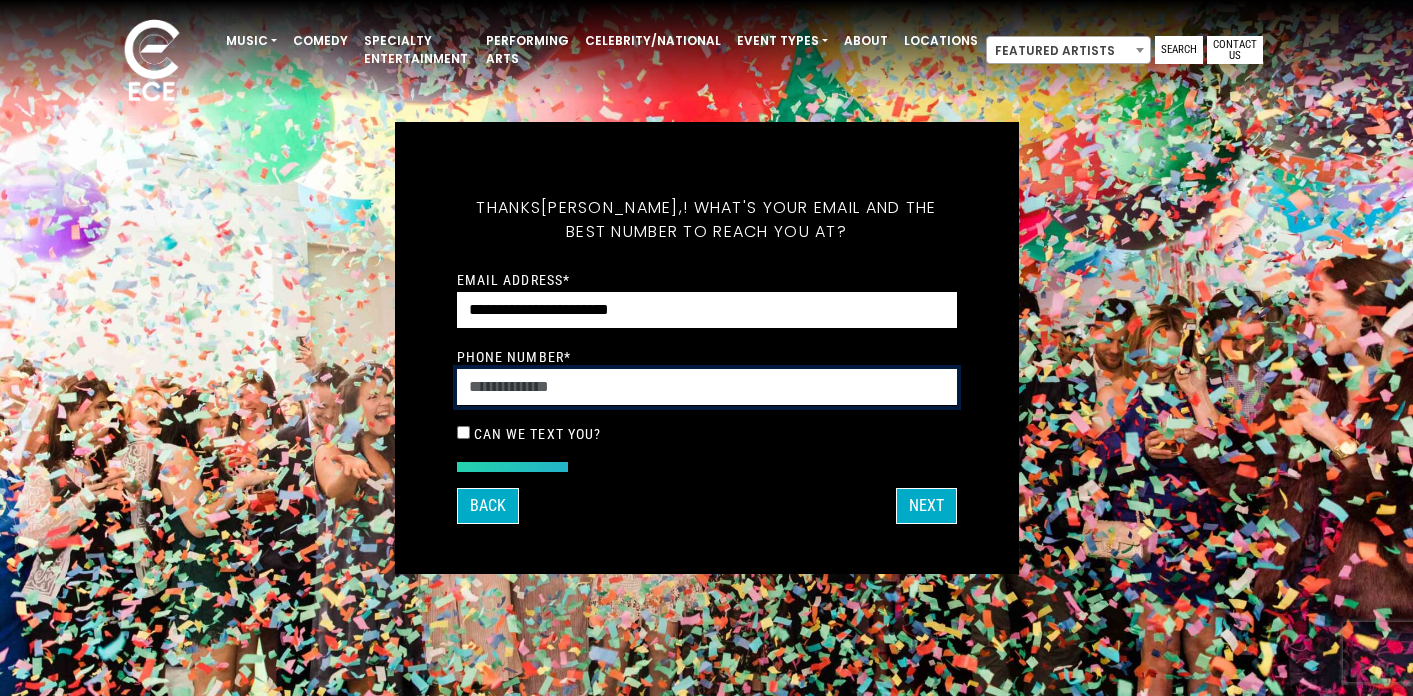 type on "**********" 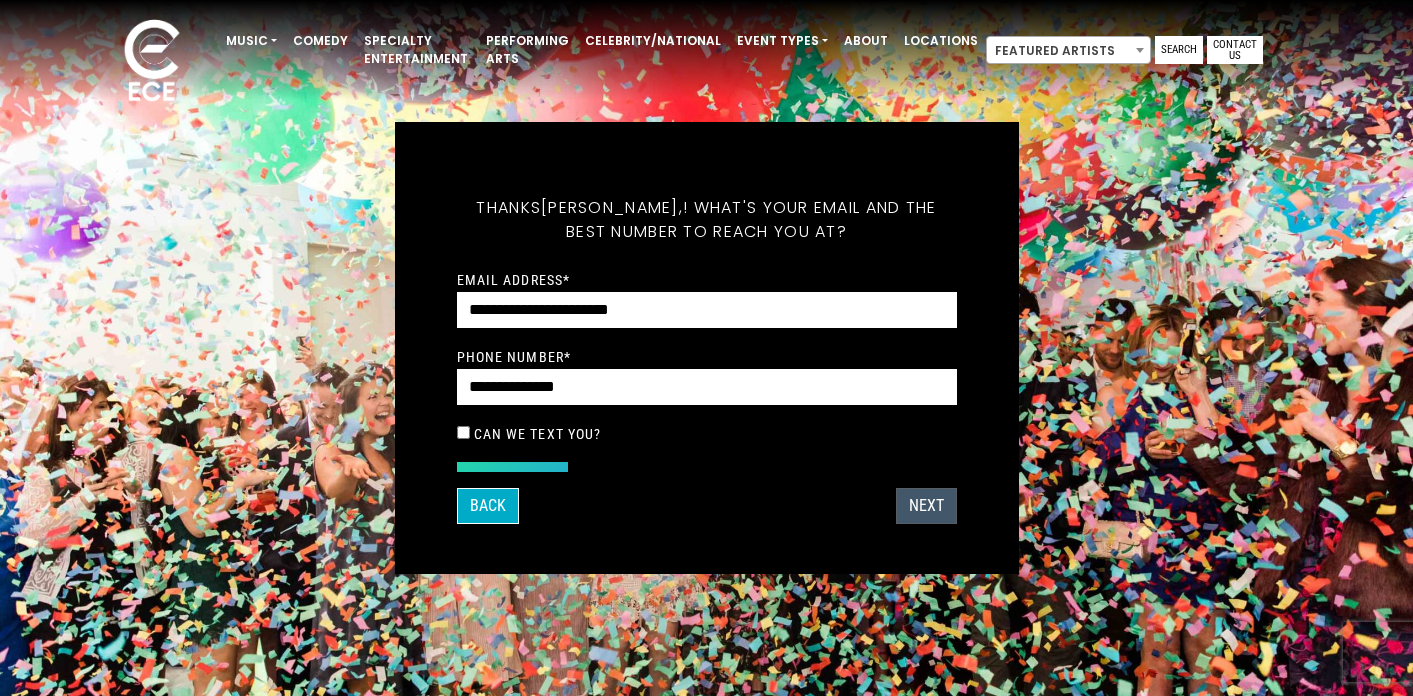 click on "Next" at bounding box center [926, 506] 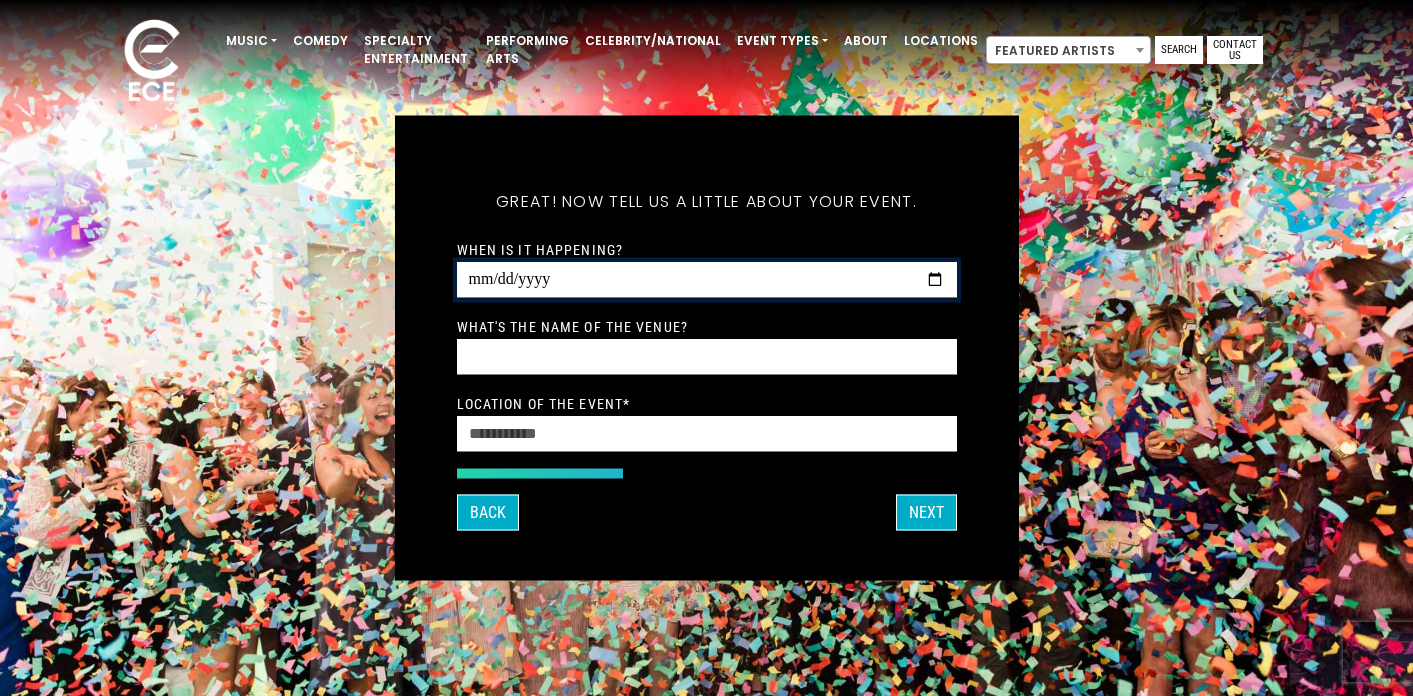 click on "When is it happening?" at bounding box center [707, 280] 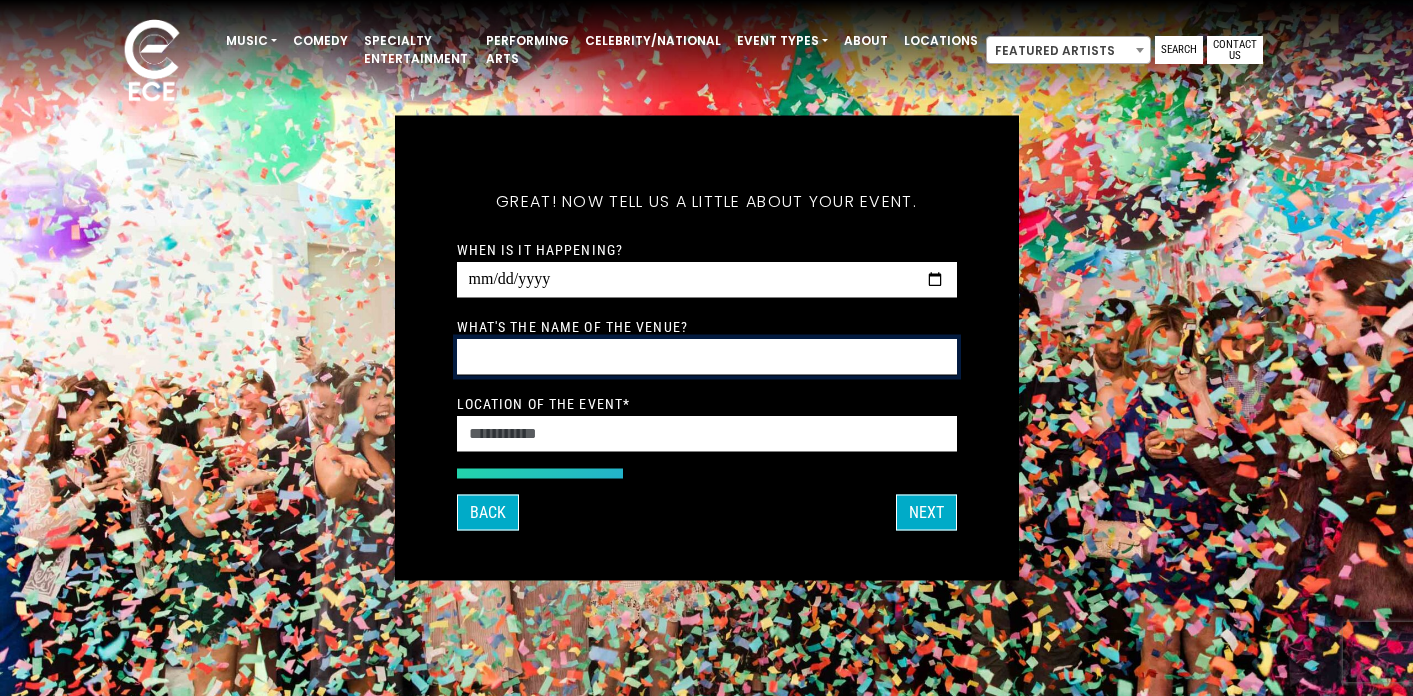 click on "What's the name of the venue?" at bounding box center (707, 357) 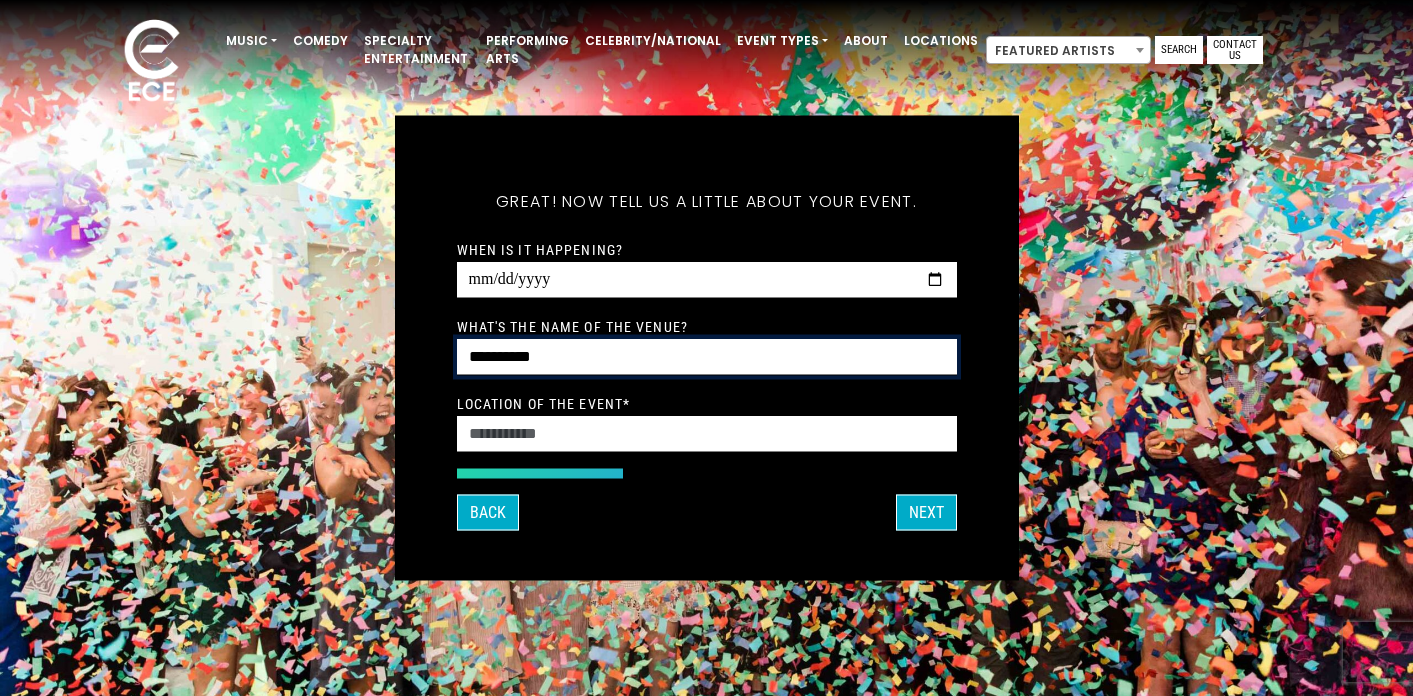 type on "**********" 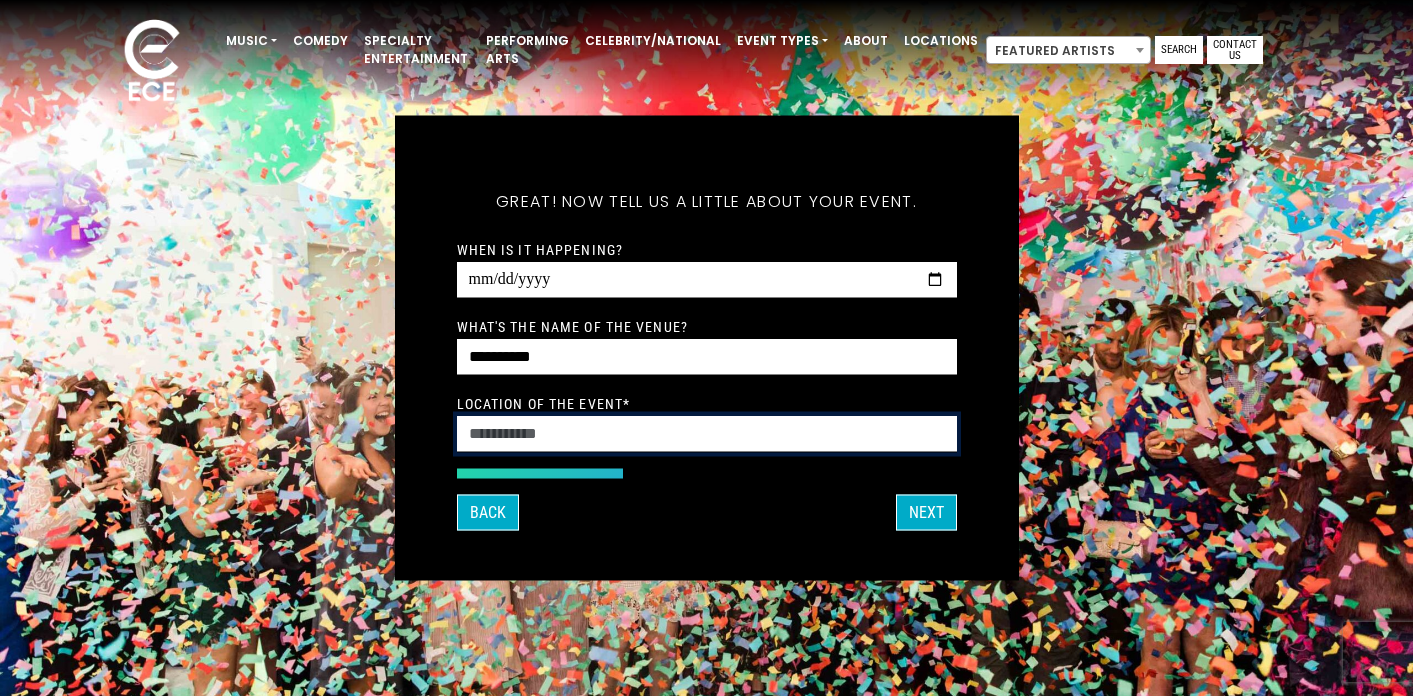 click on "Location of the event *" at bounding box center [707, 434] 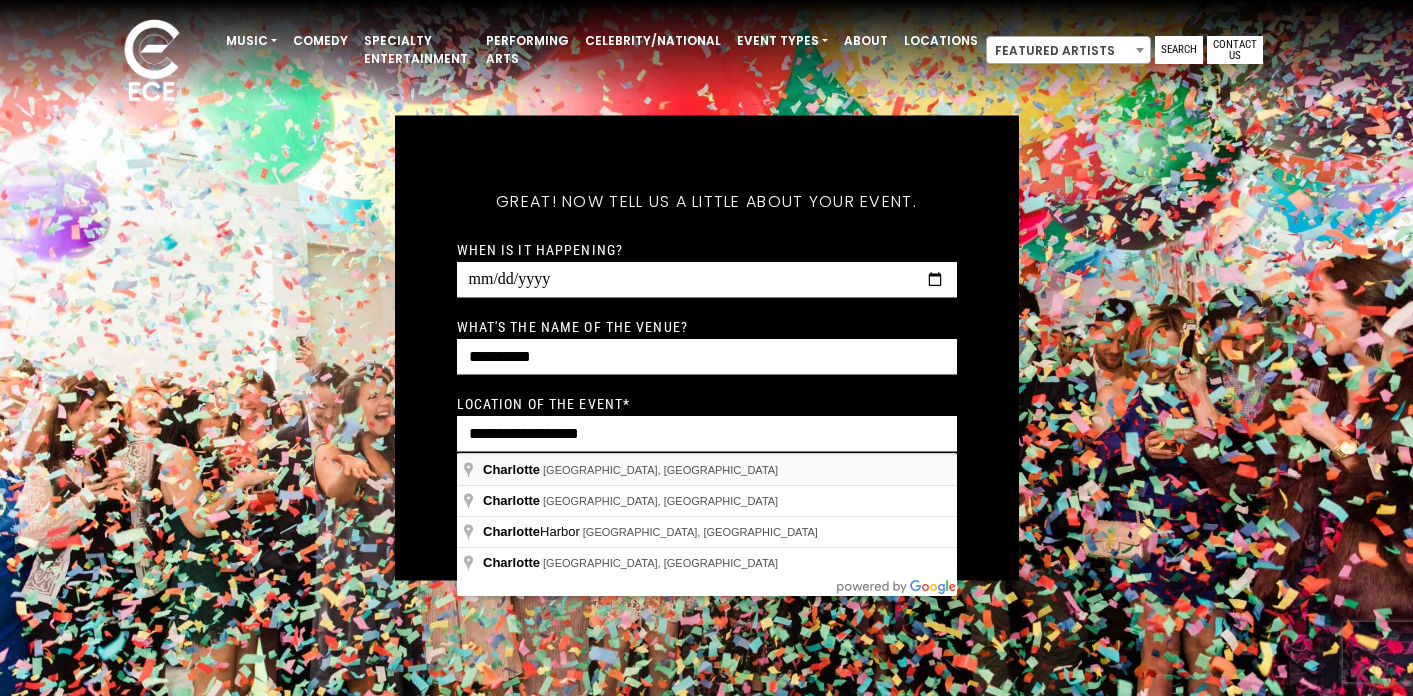 type on "**********" 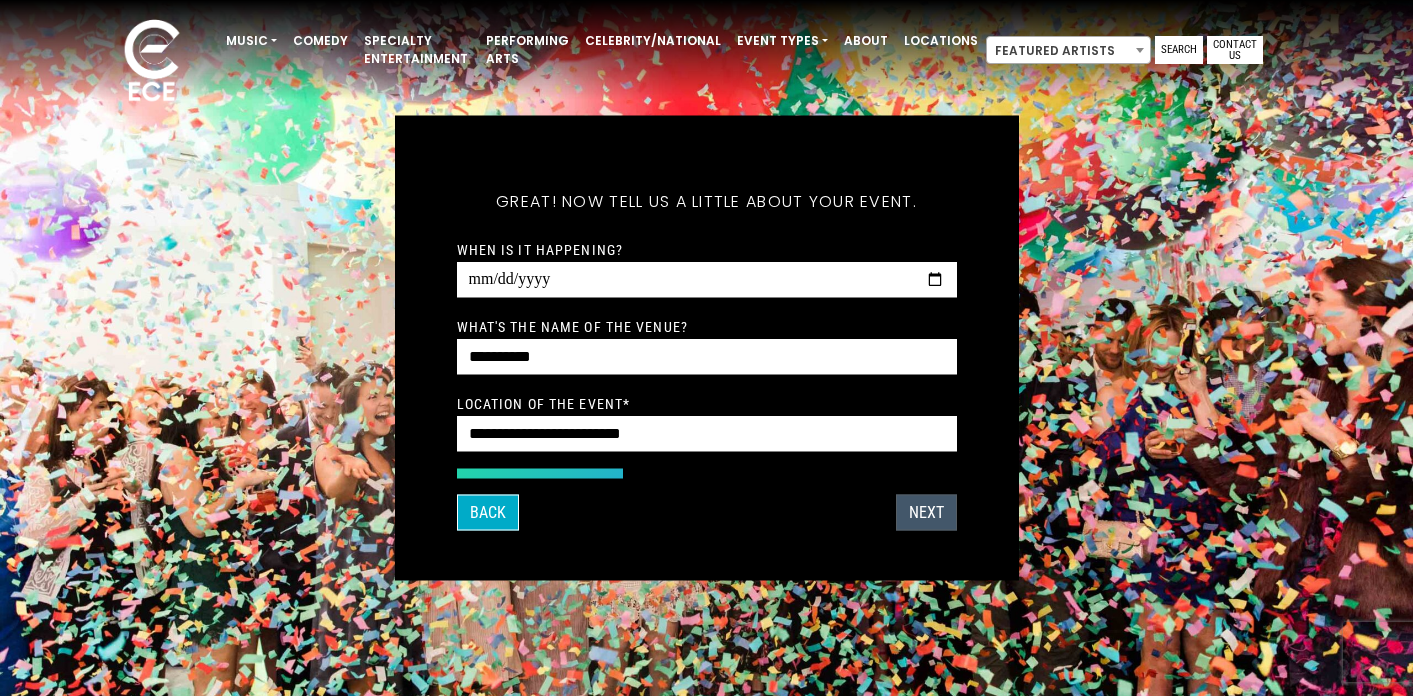 click on "Next" at bounding box center (926, 513) 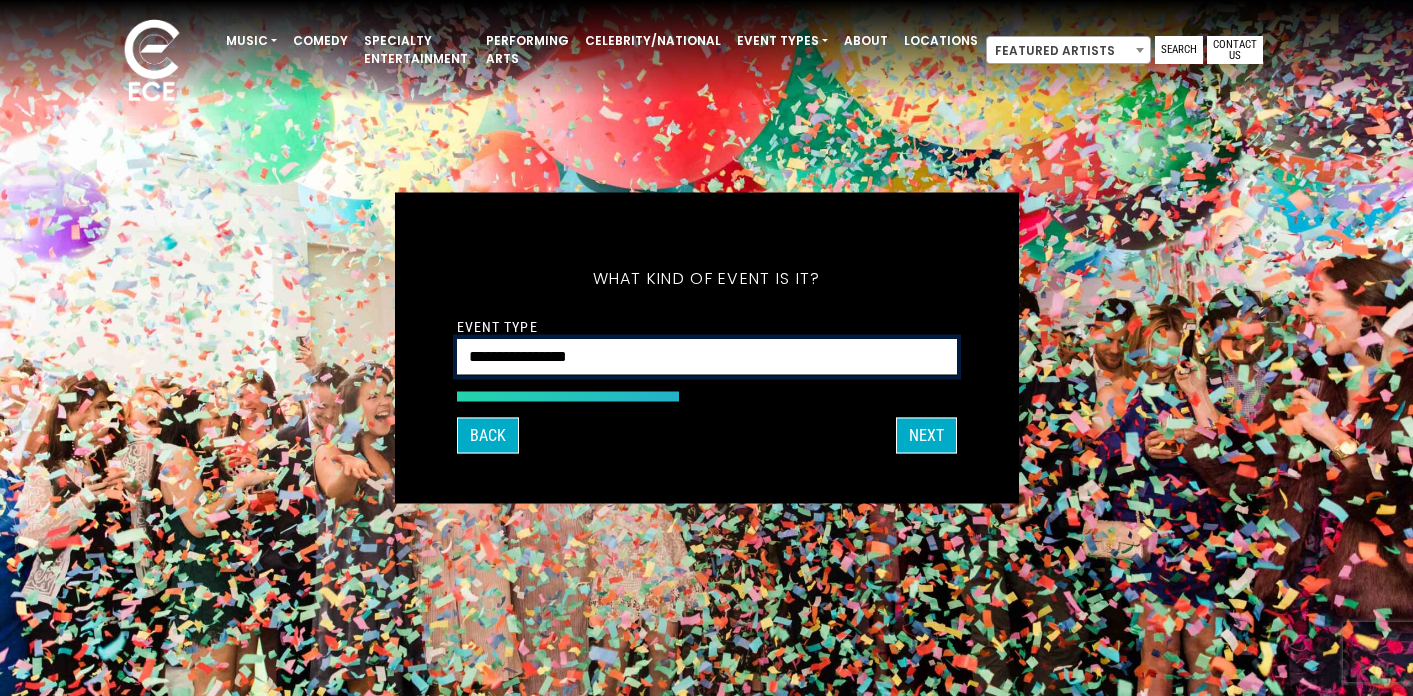 click on "**********" at bounding box center (707, 357) 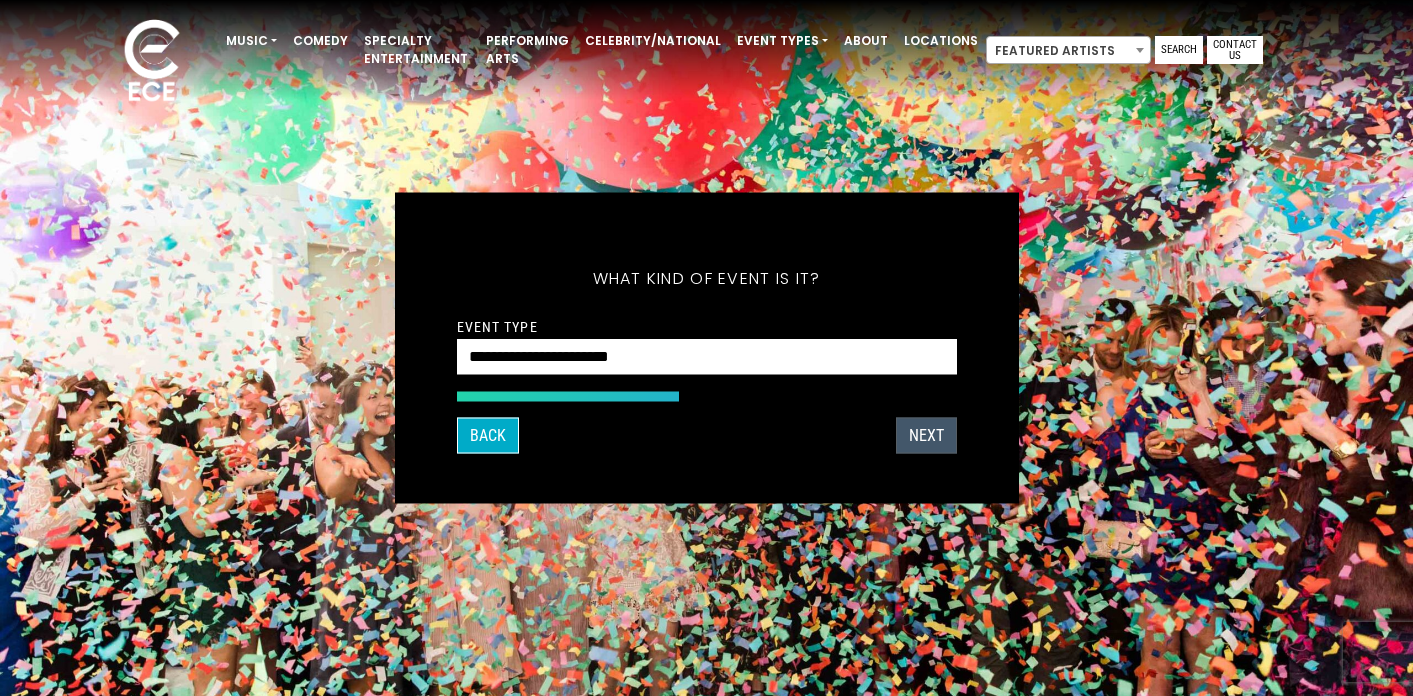 click on "Next" at bounding box center [926, 436] 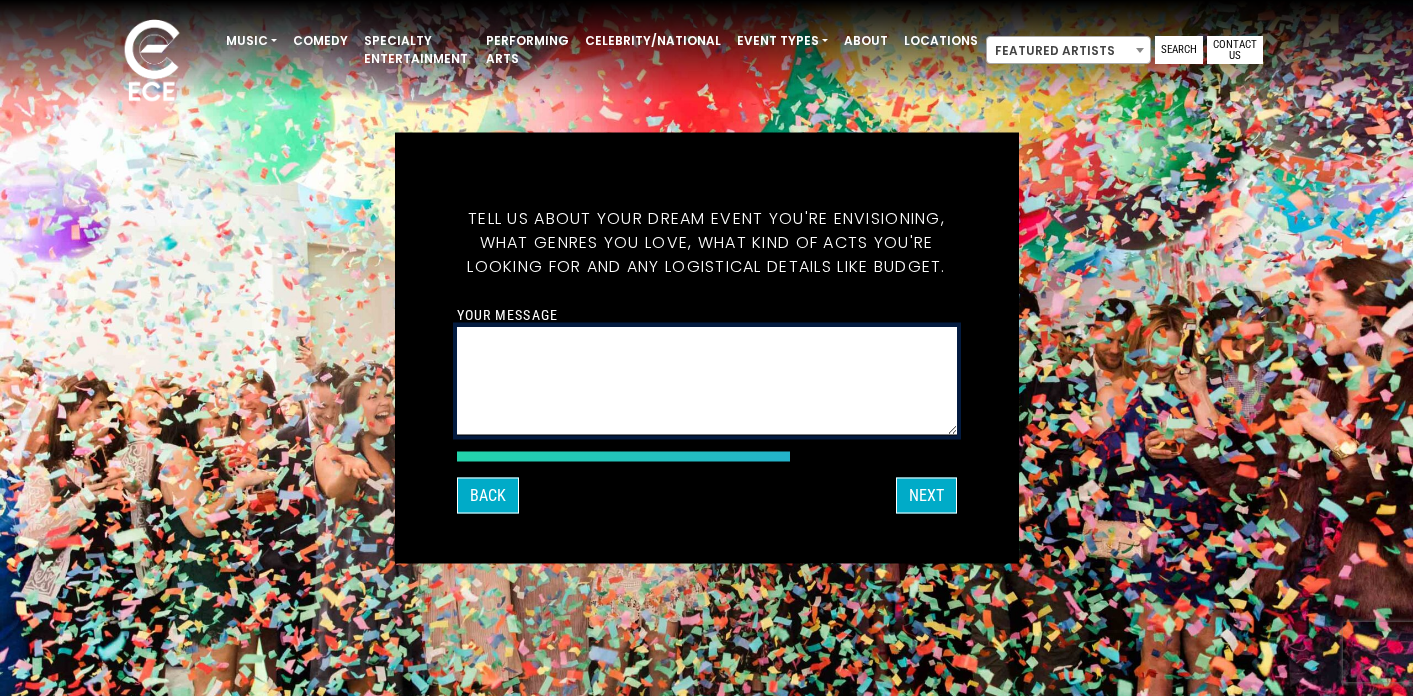 click on "Your message" at bounding box center (707, 381) 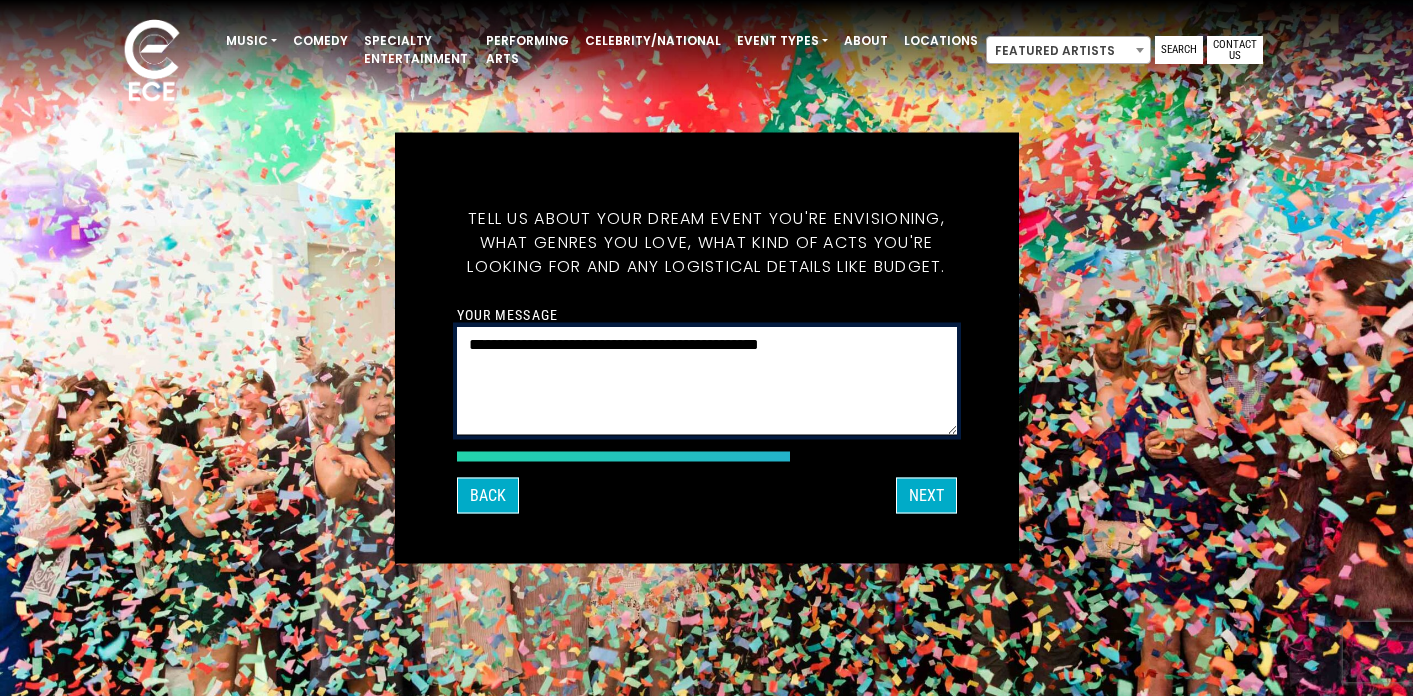 click on "**********" at bounding box center (707, 381) 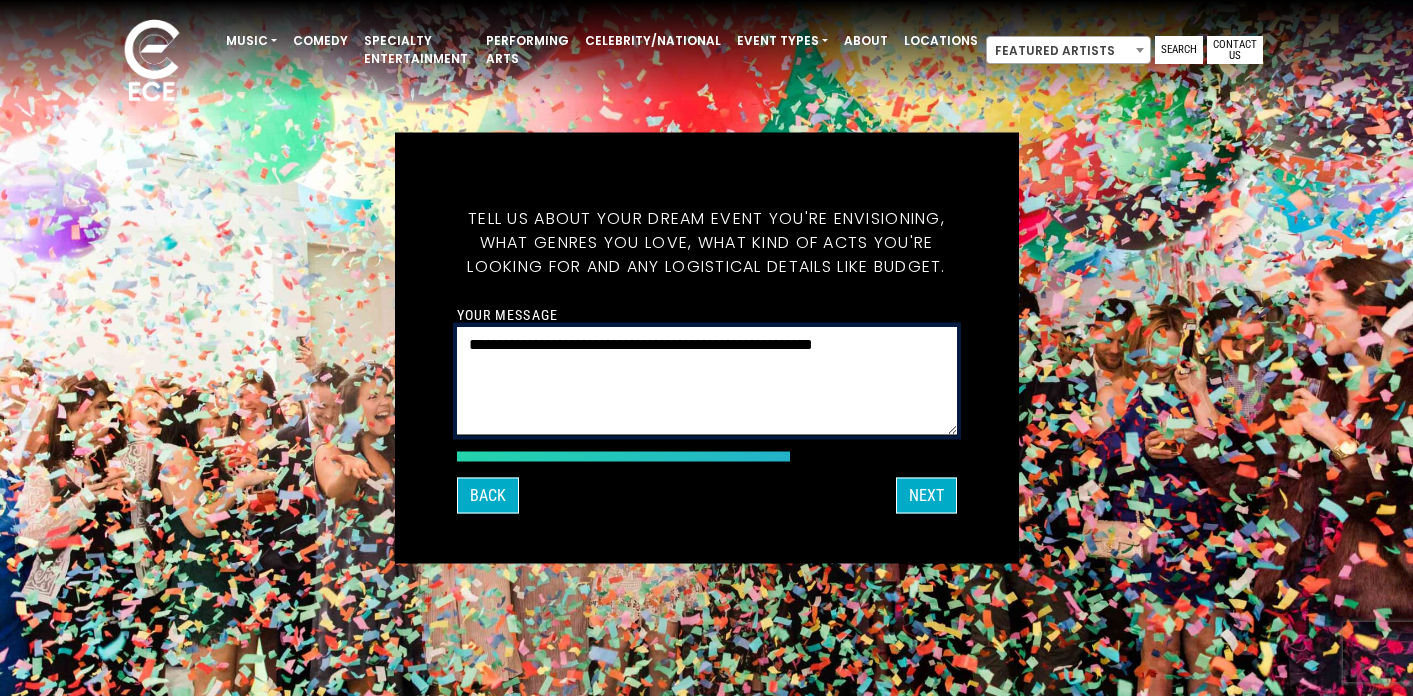 click on "**********" at bounding box center (707, 381) 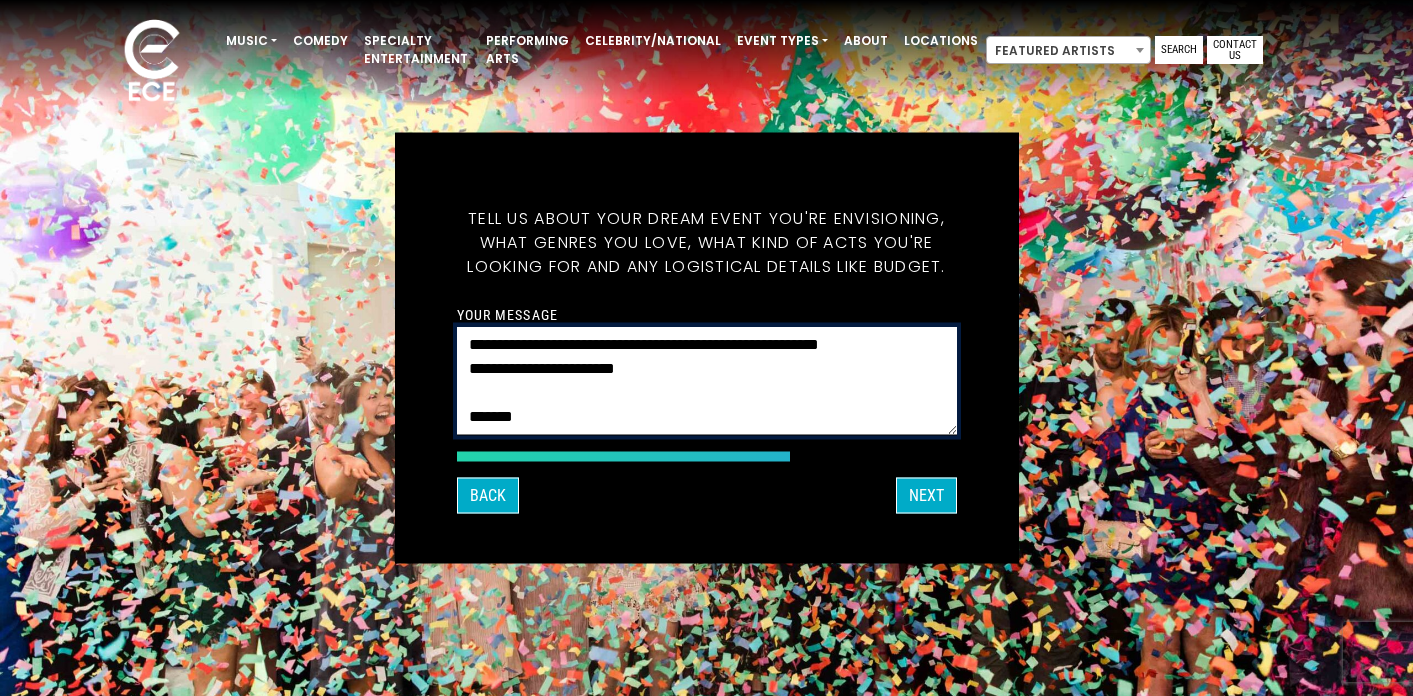 click on "**********" at bounding box center [707, 381] 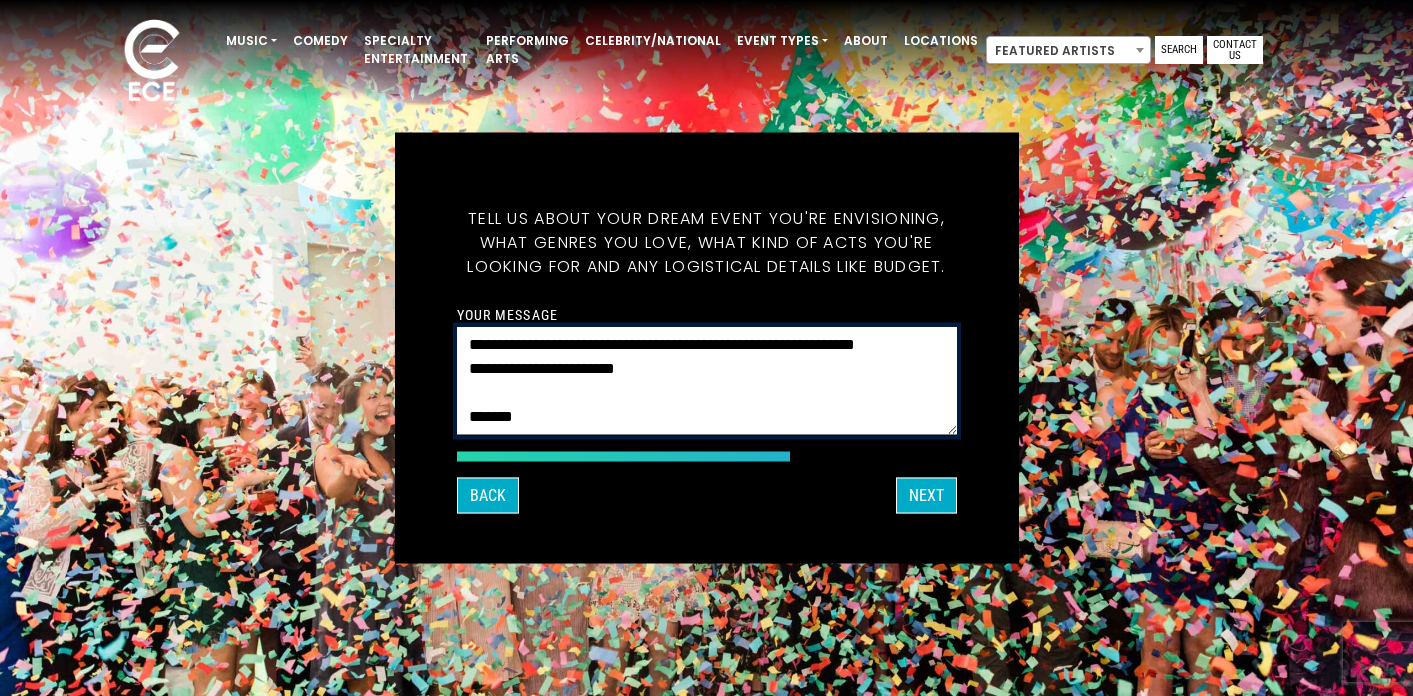 click on "**********" at bounding box center (707, 381) 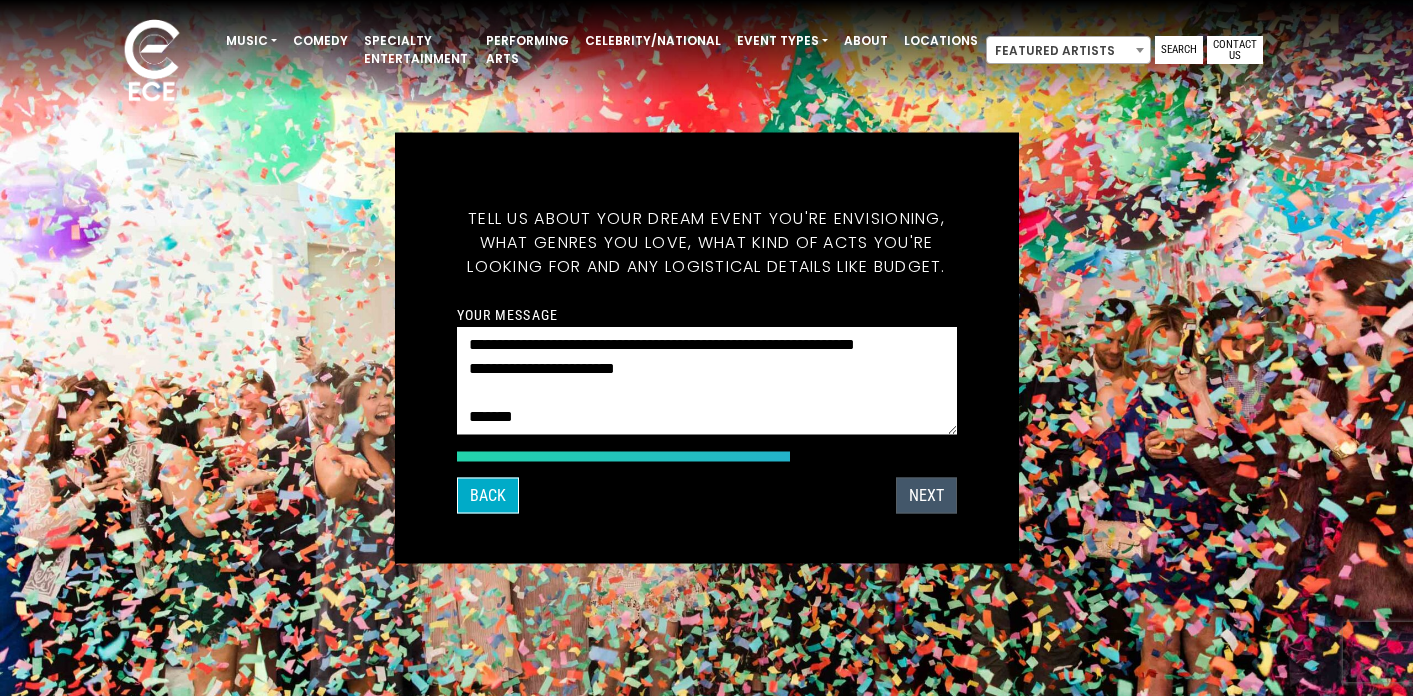 click on "Next" at bounding box center [926, 496] 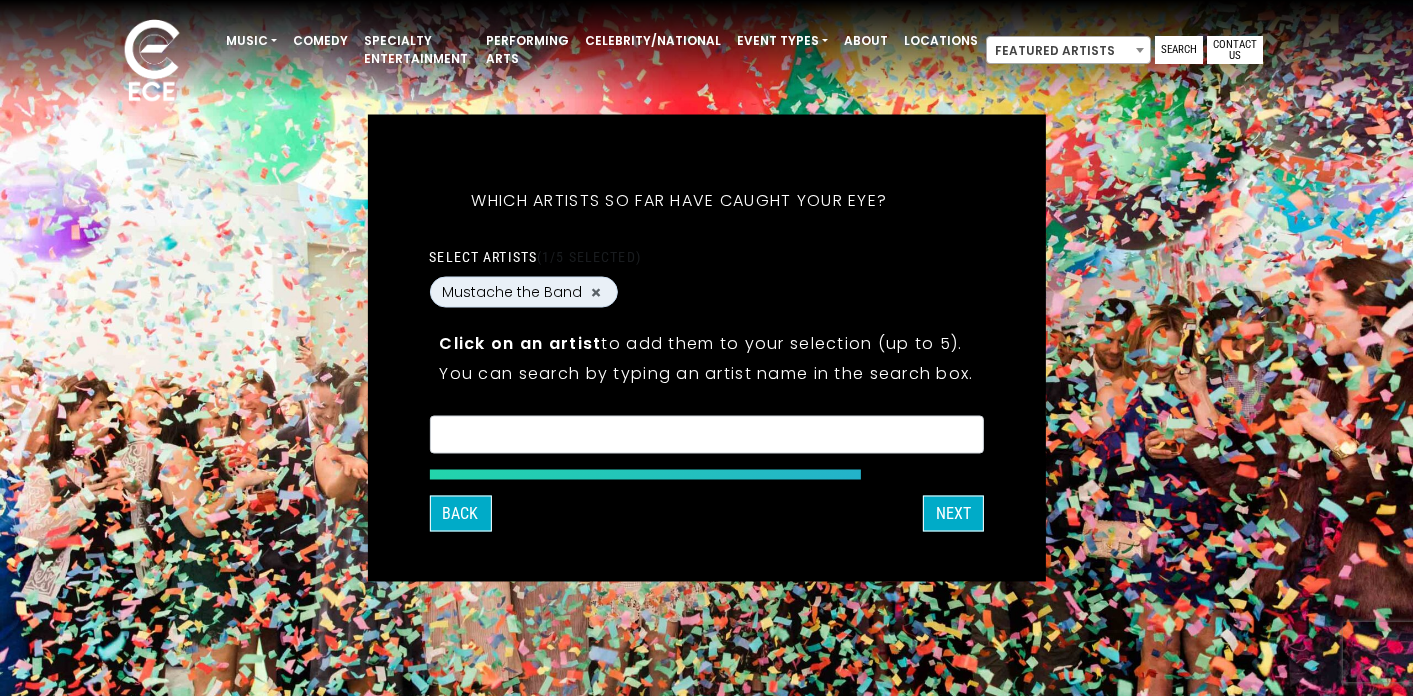 click at bounding box center (706, 438) 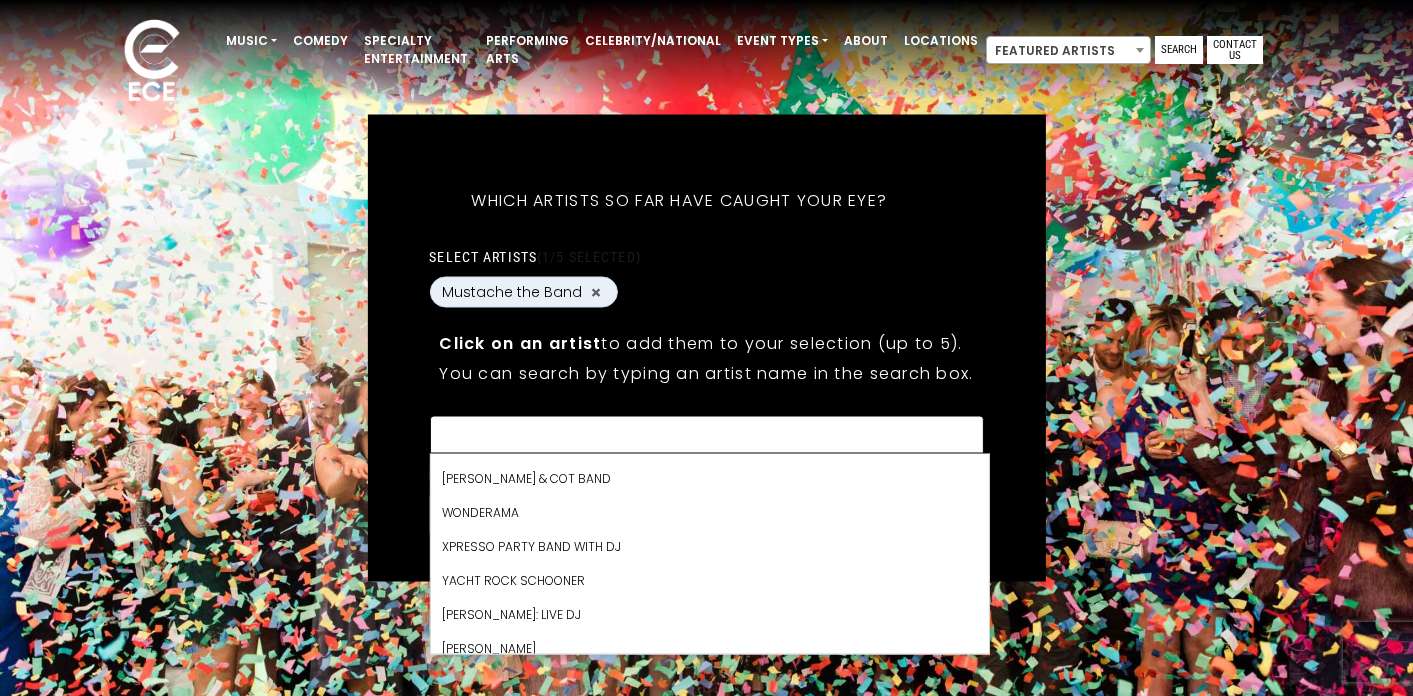 scroll, scrollTop: 28870, scrollLeft: 0, axis: vertical 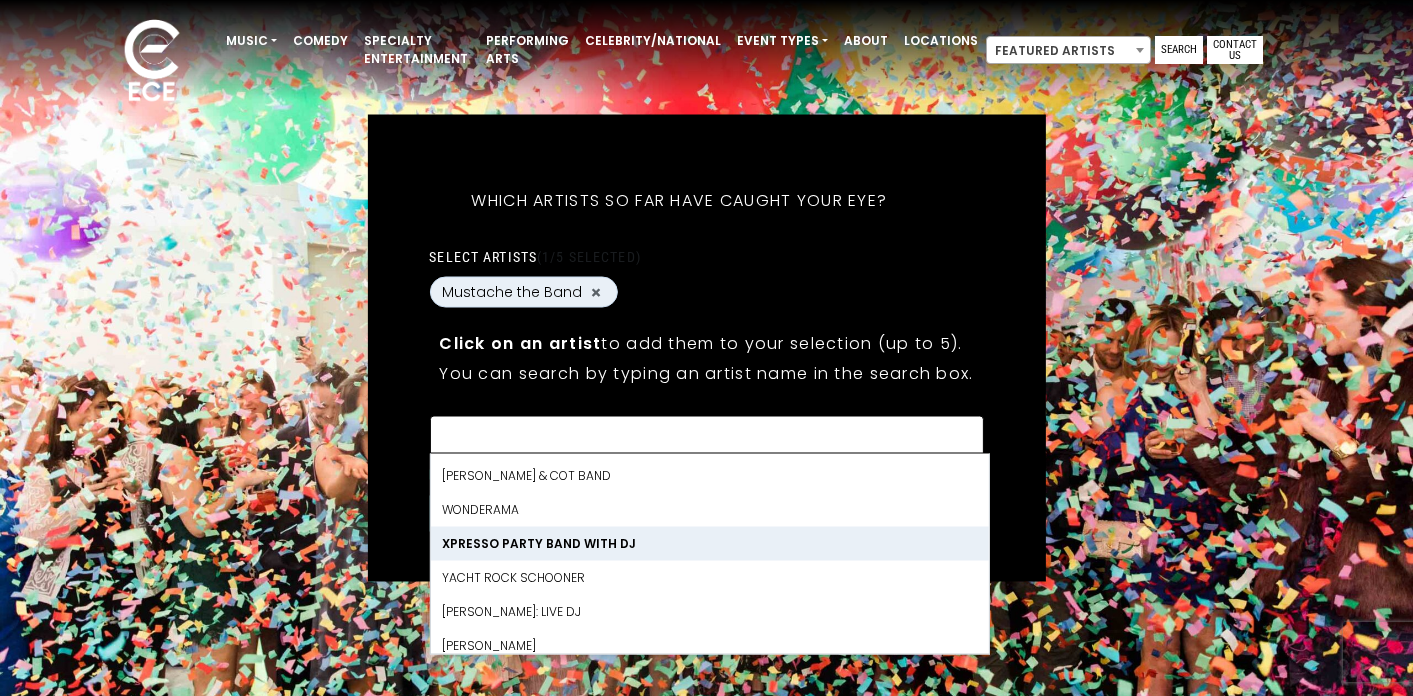 click on "Xpresso Party Band with DJ" at bounding box center (709, 544) 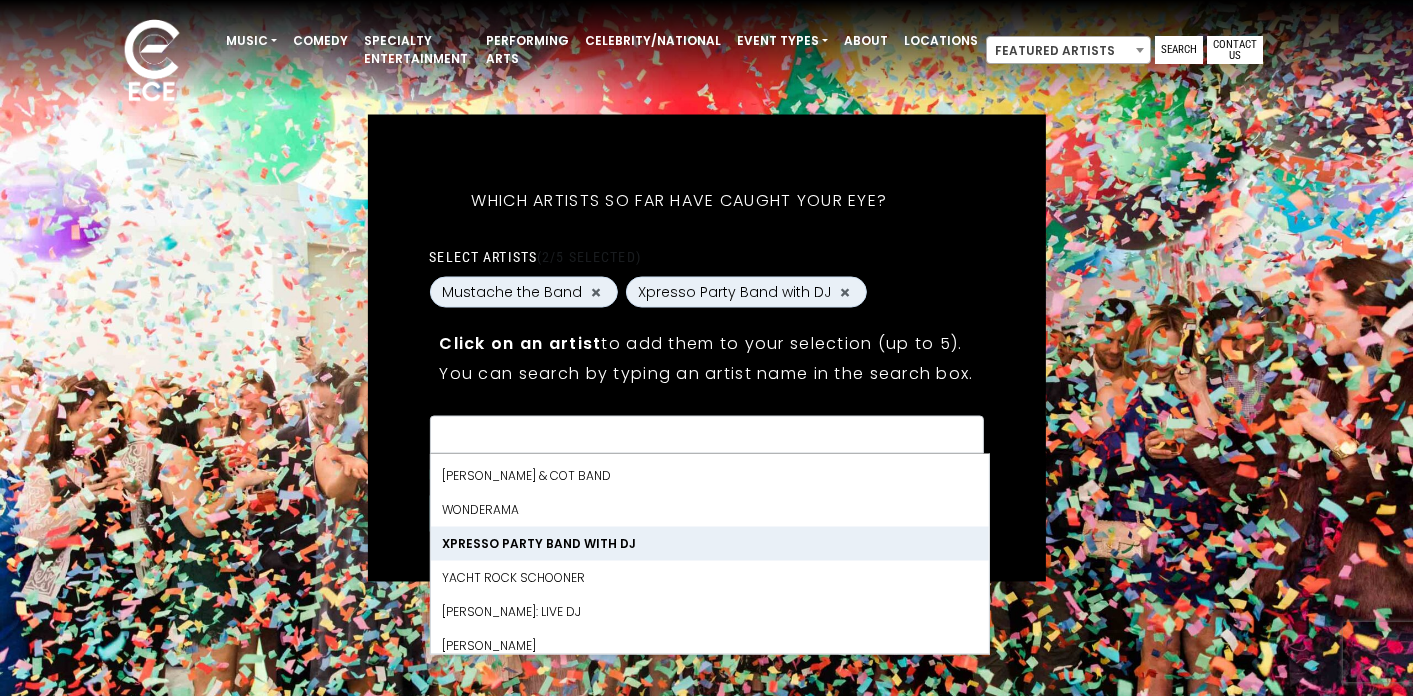 scroll, scrollTop: 12794, scrollLeft: 0, axis: vertical 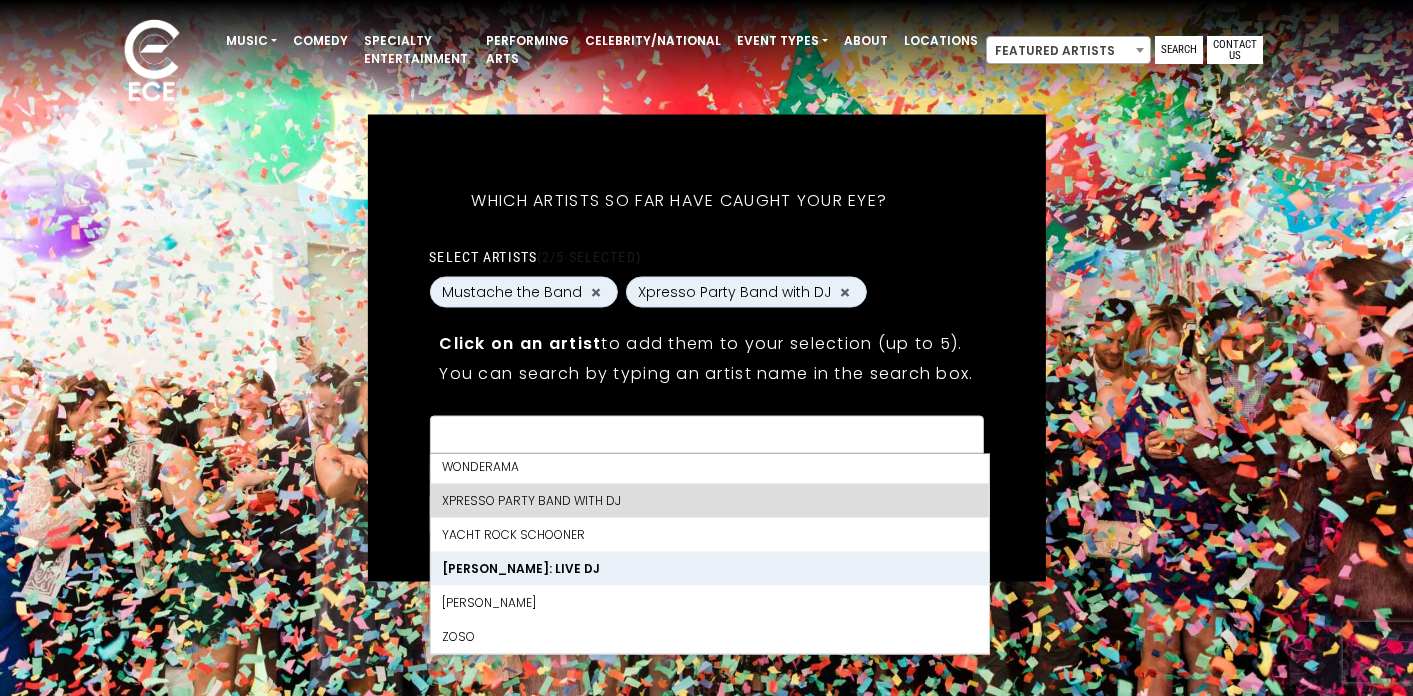 click on "[PERSON_NAME]: LIVE DJ" at bounding box center (709, 569) 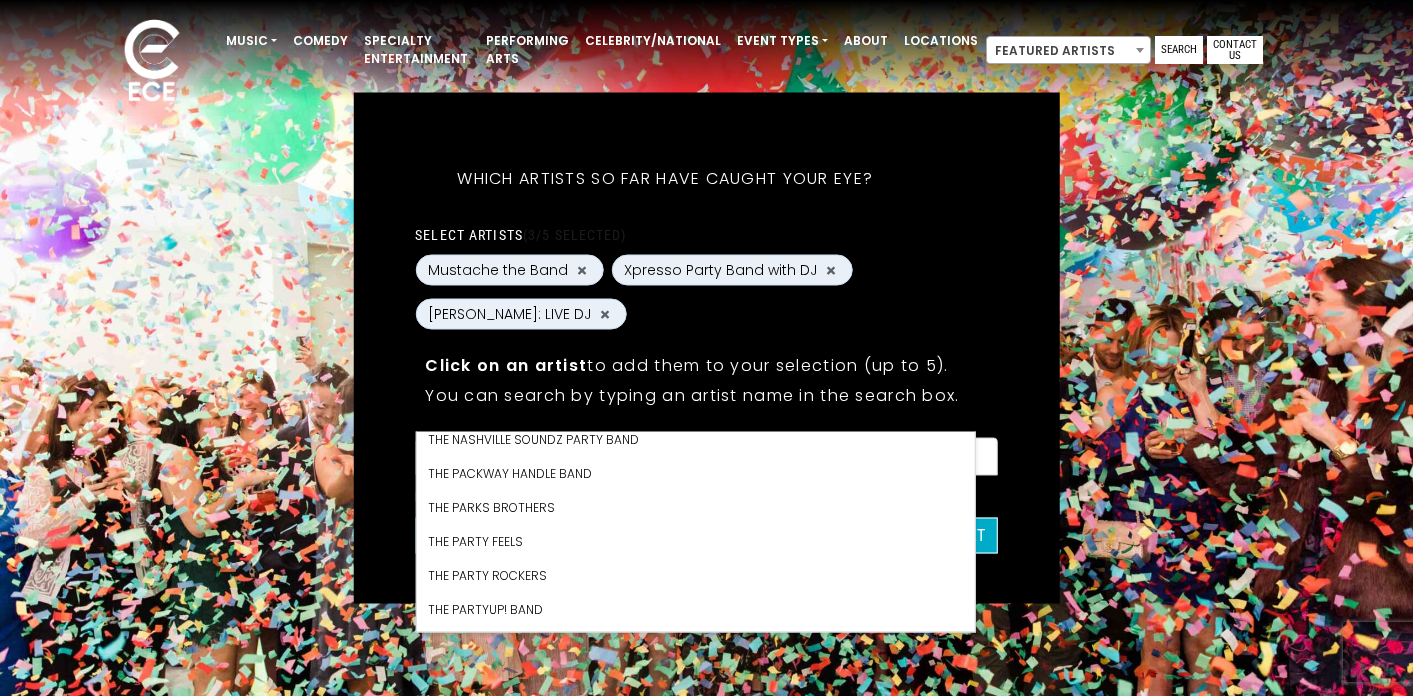scroll, scrollTop: 25714, scrollLeft: 0, axis: vertical 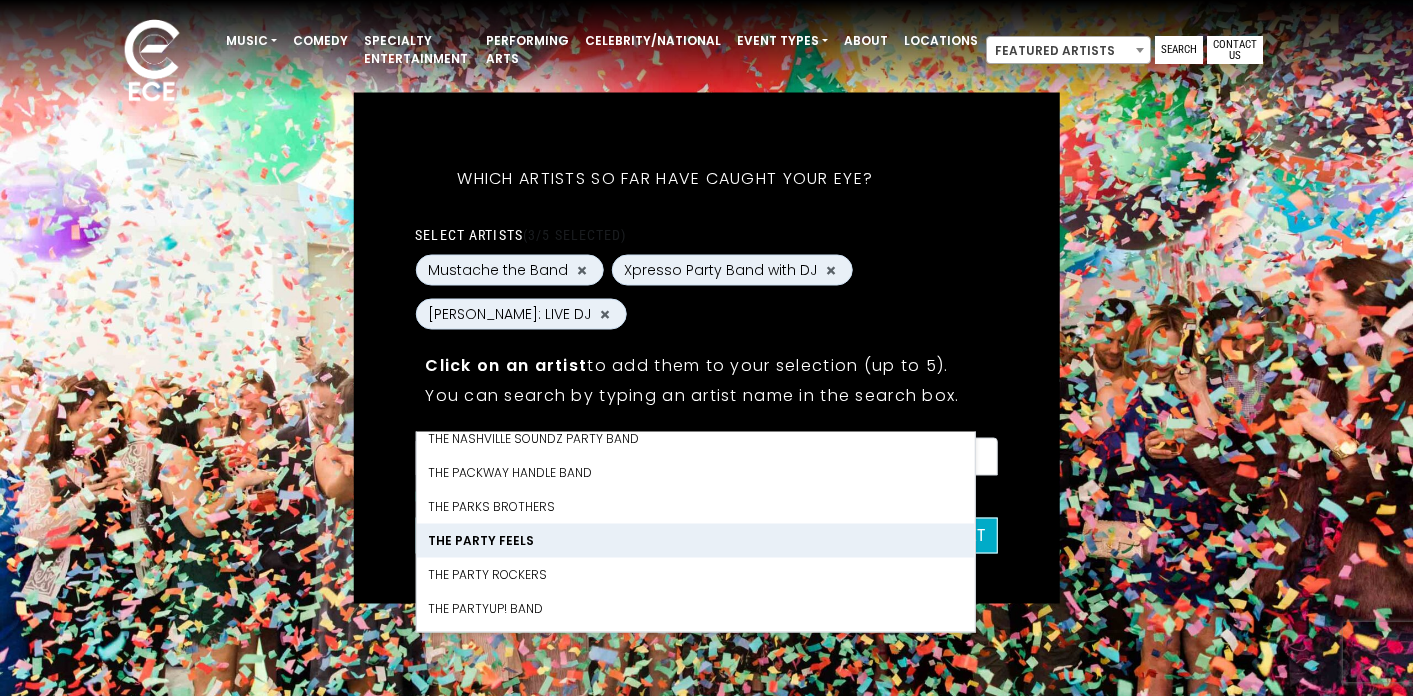 click on "THE PARTY FEELS" at bounding box center [695, 541] 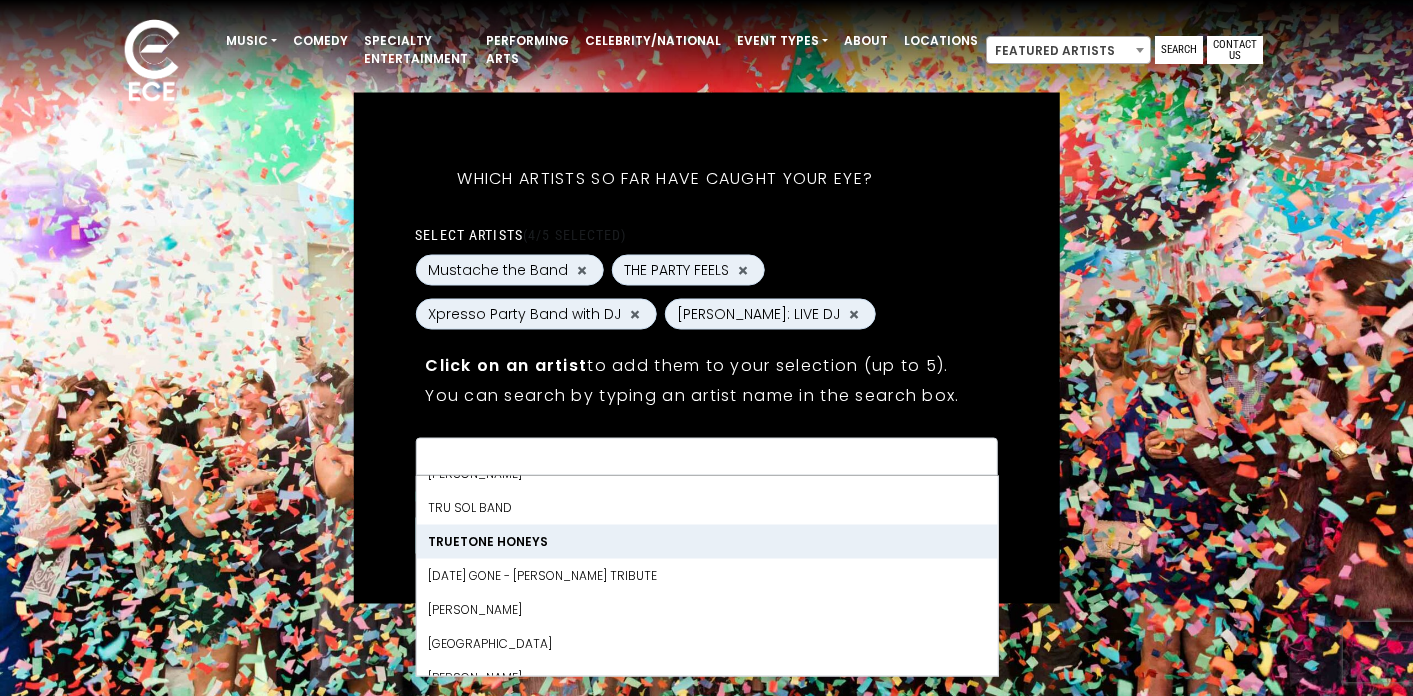 scroll, scrollTop: 27581, scrollLeft: 0, axis: vertical 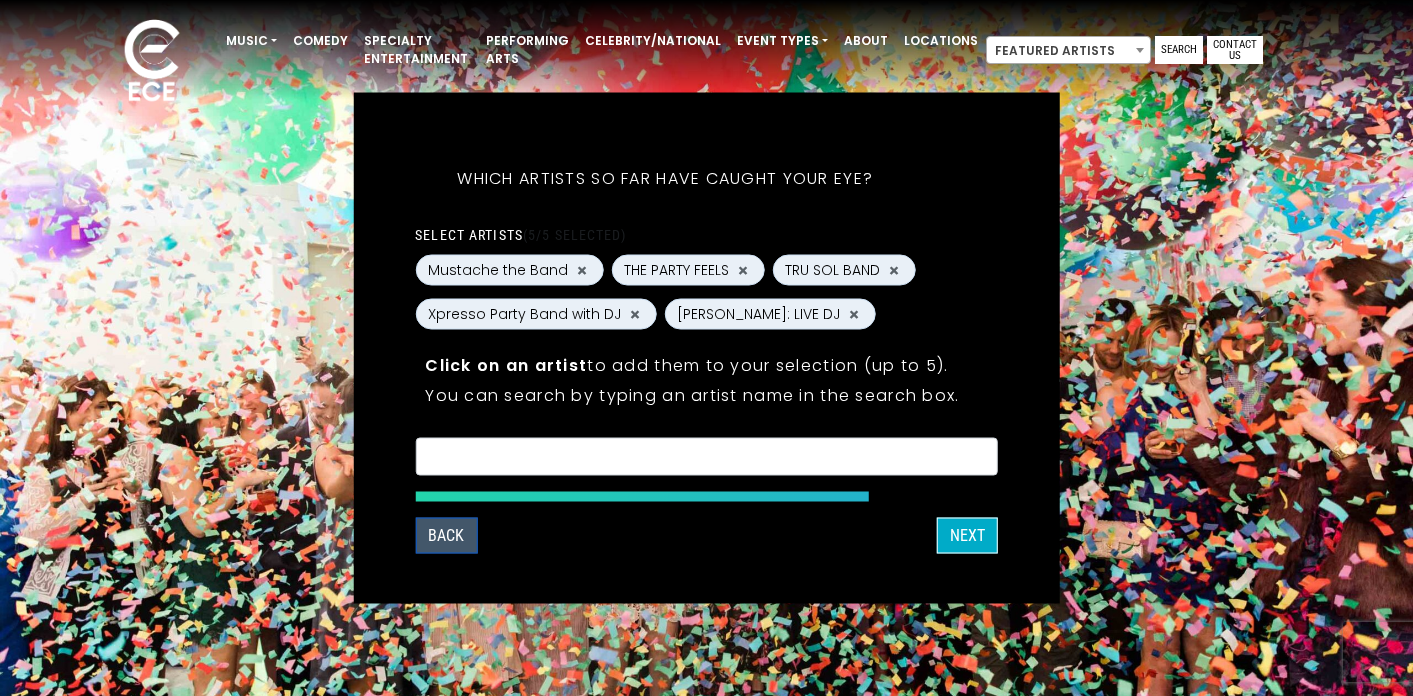 click on "Back" at bounding box center [446, 536] 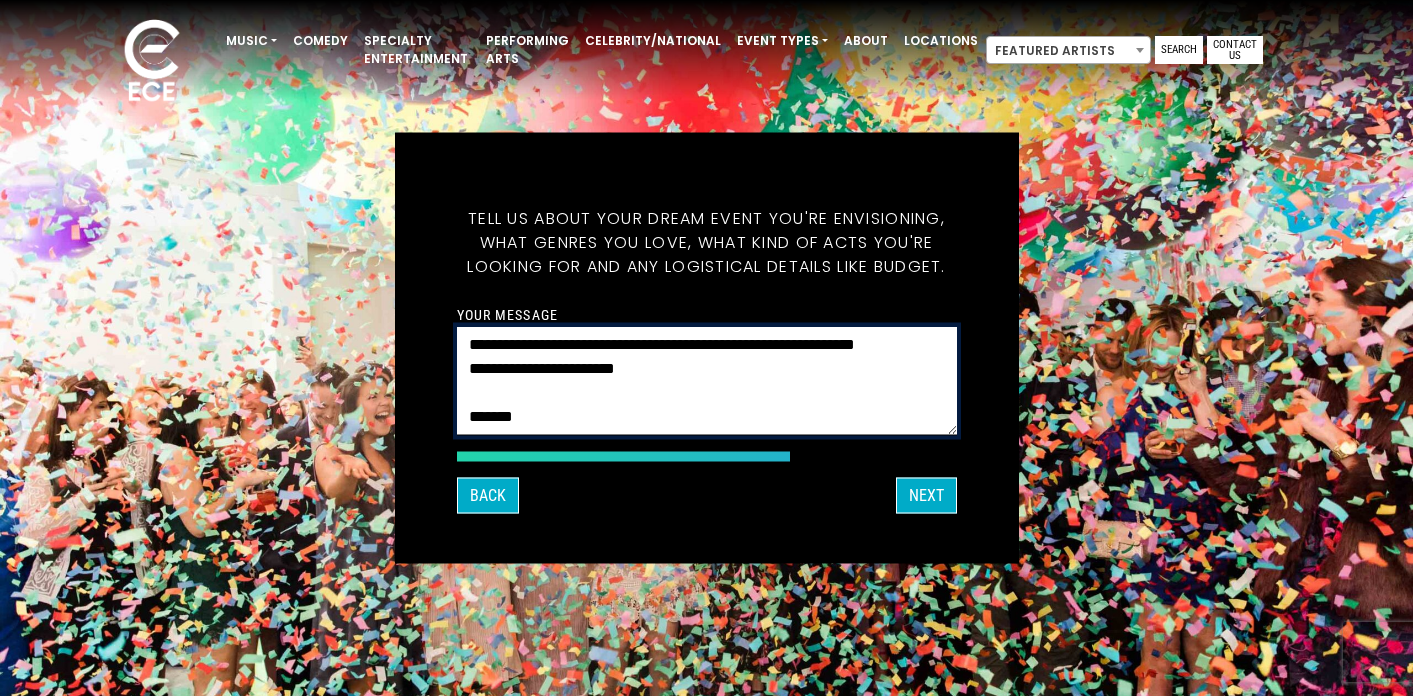 click on "**********" at bounding box center (707, 381) 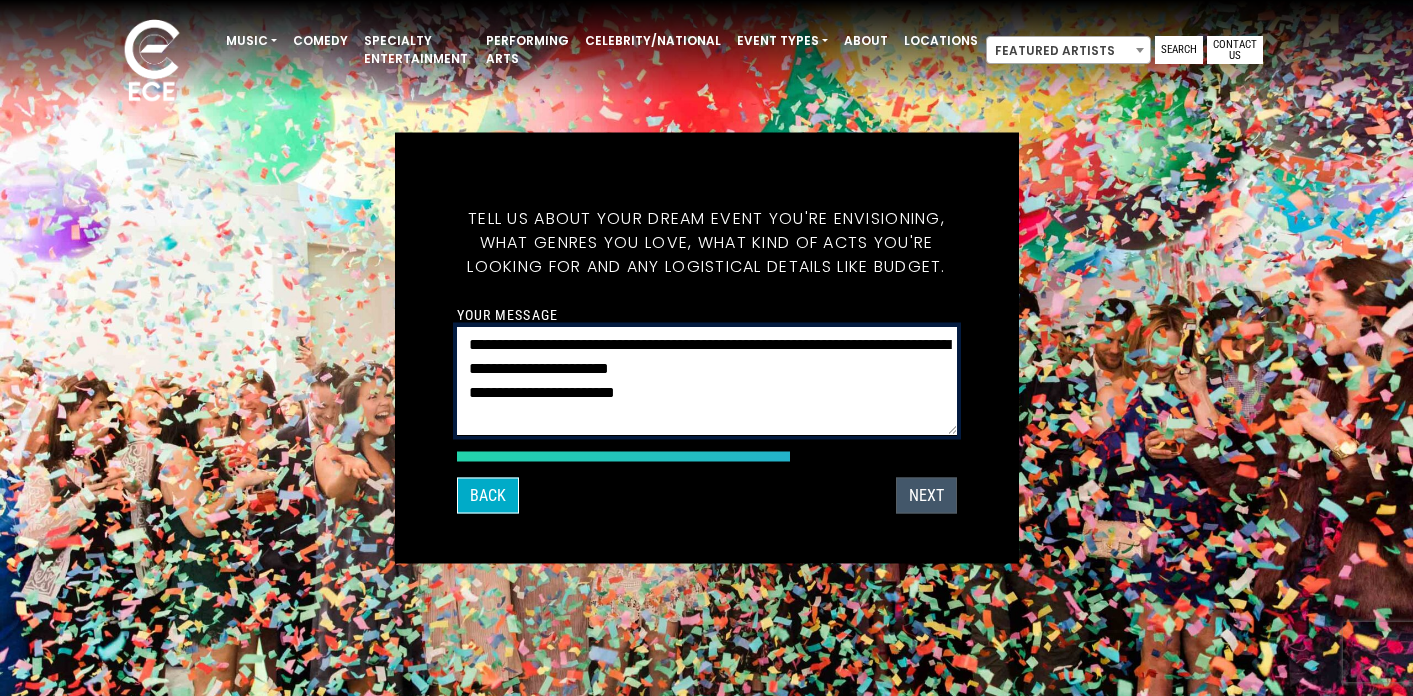 type on "**********" 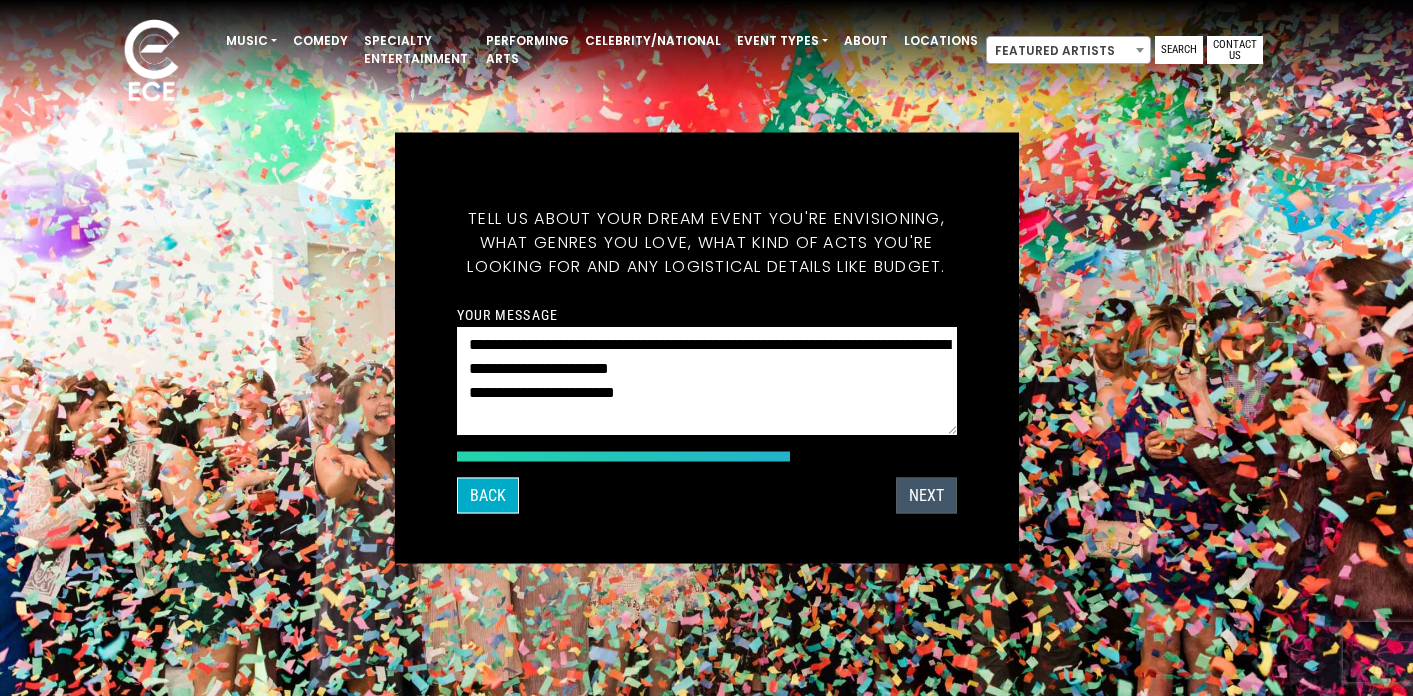 click on "NEXT" at bounding box center [926, 496] 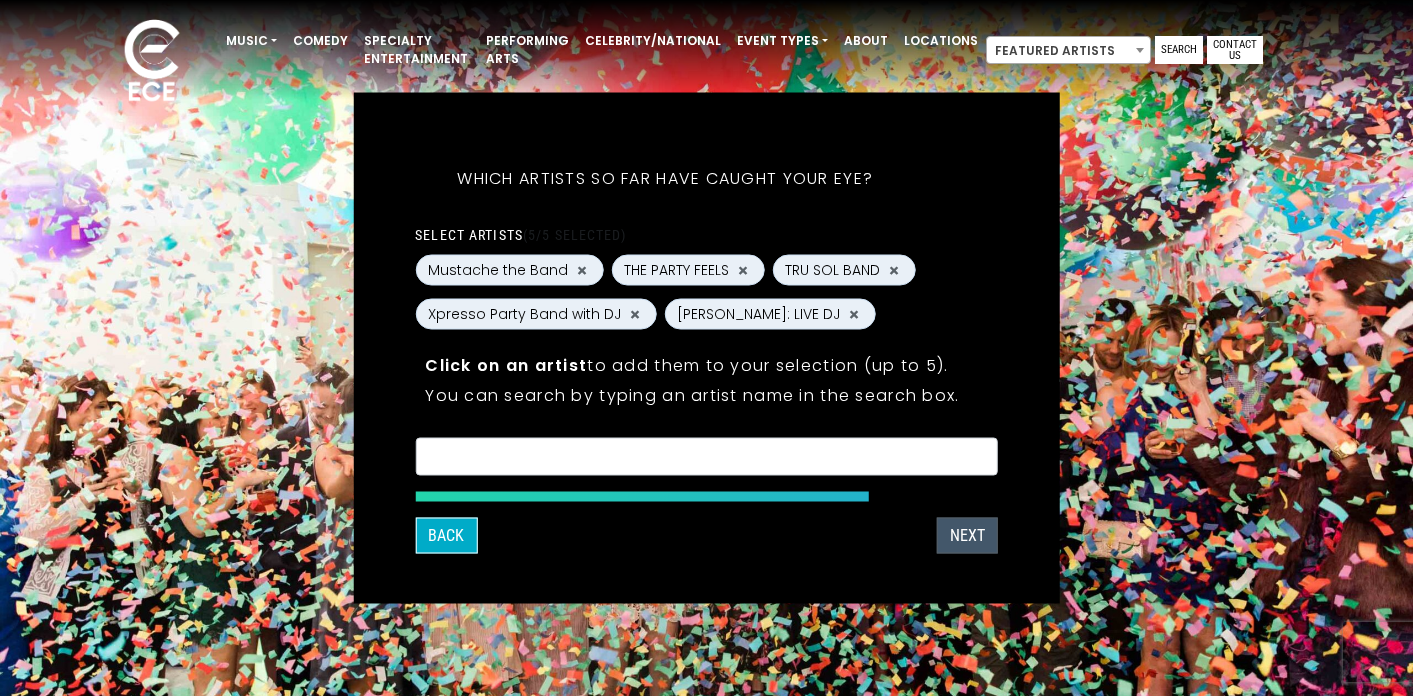 click on "NEXT" at bounding box center [967, 536] 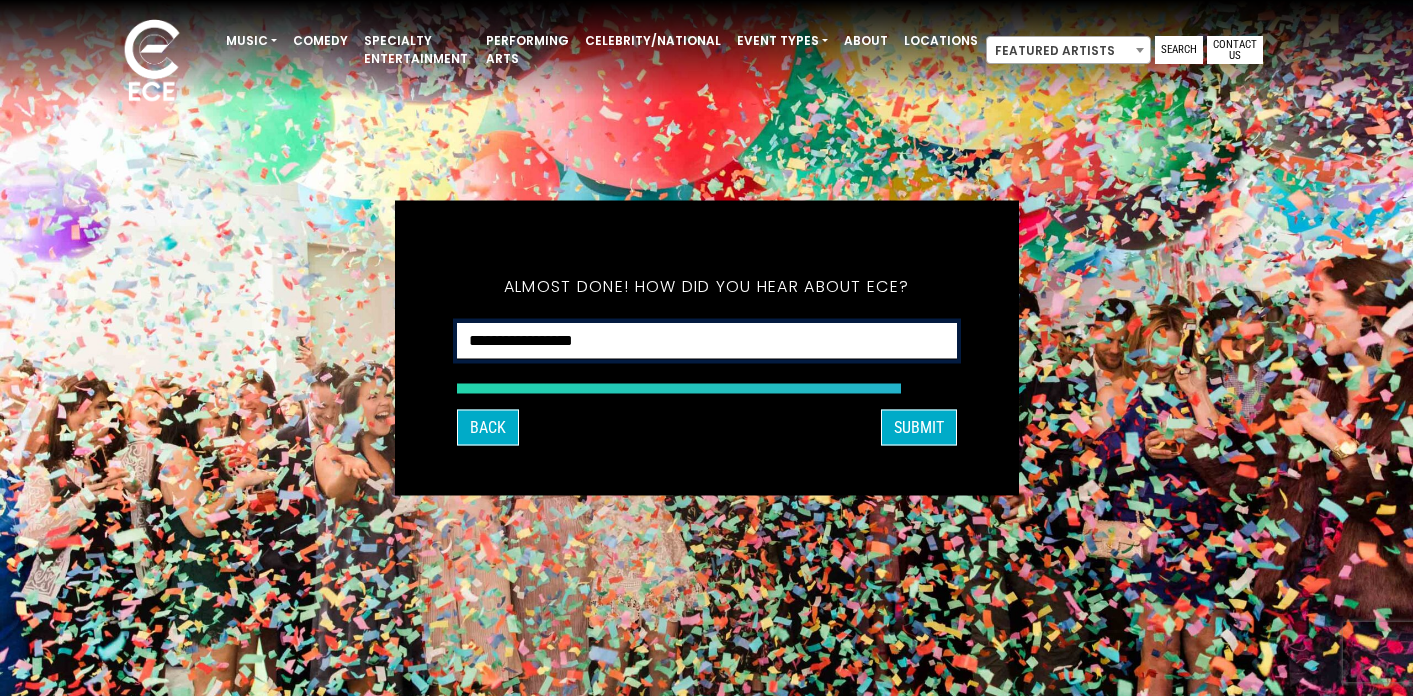 click on "**********" at bounding box center [707, 341] 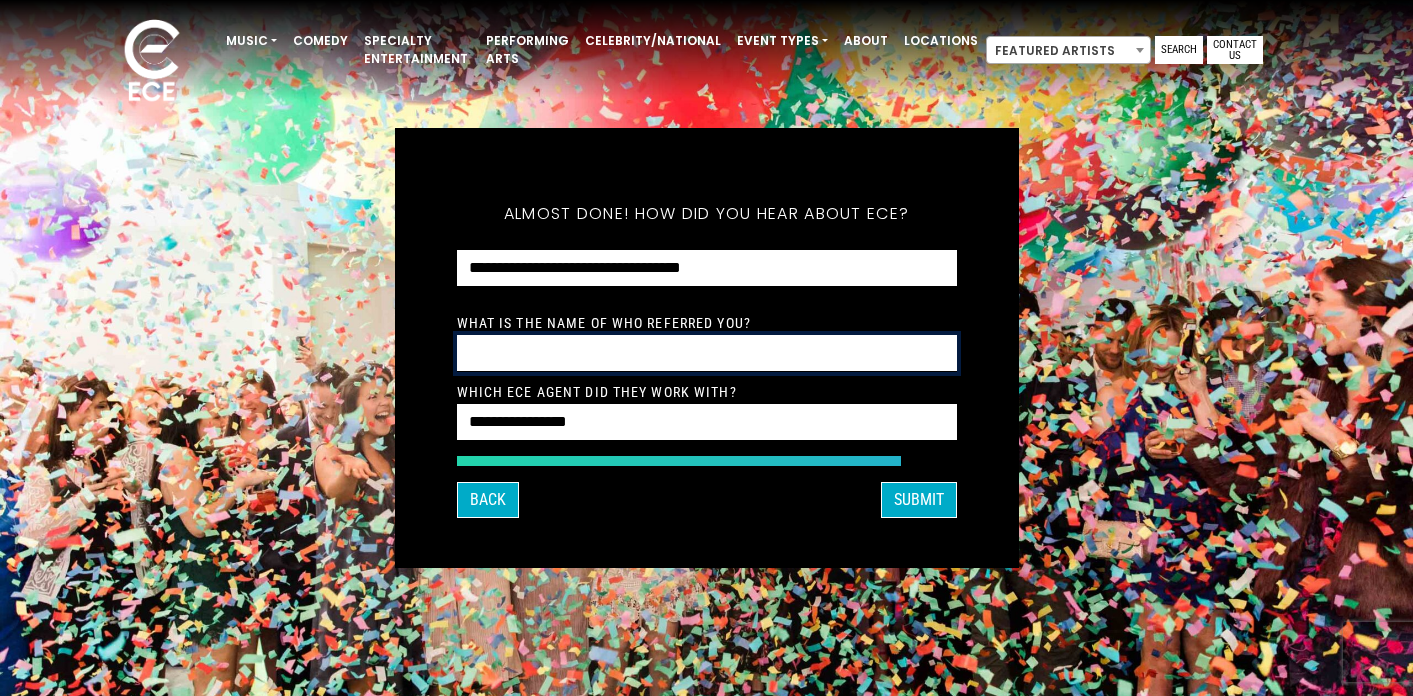 click at bounding box center [707, 353] 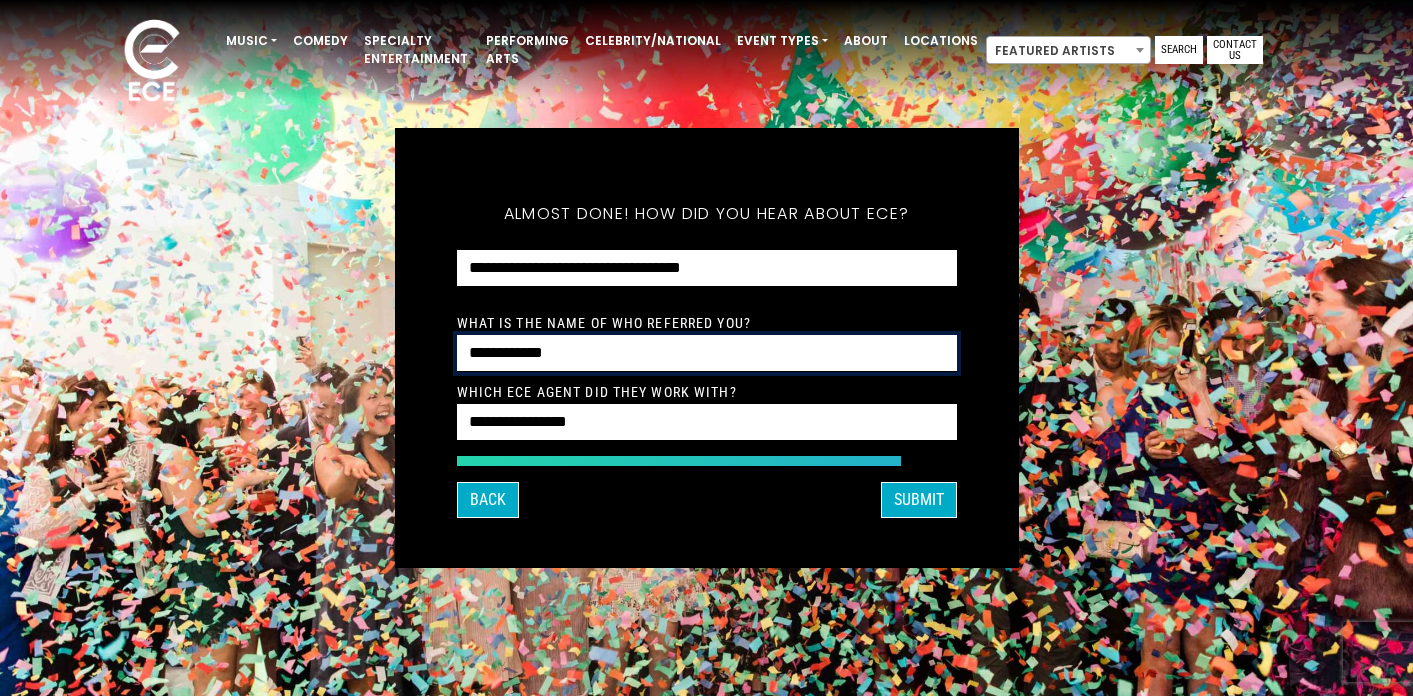 type on "**********" 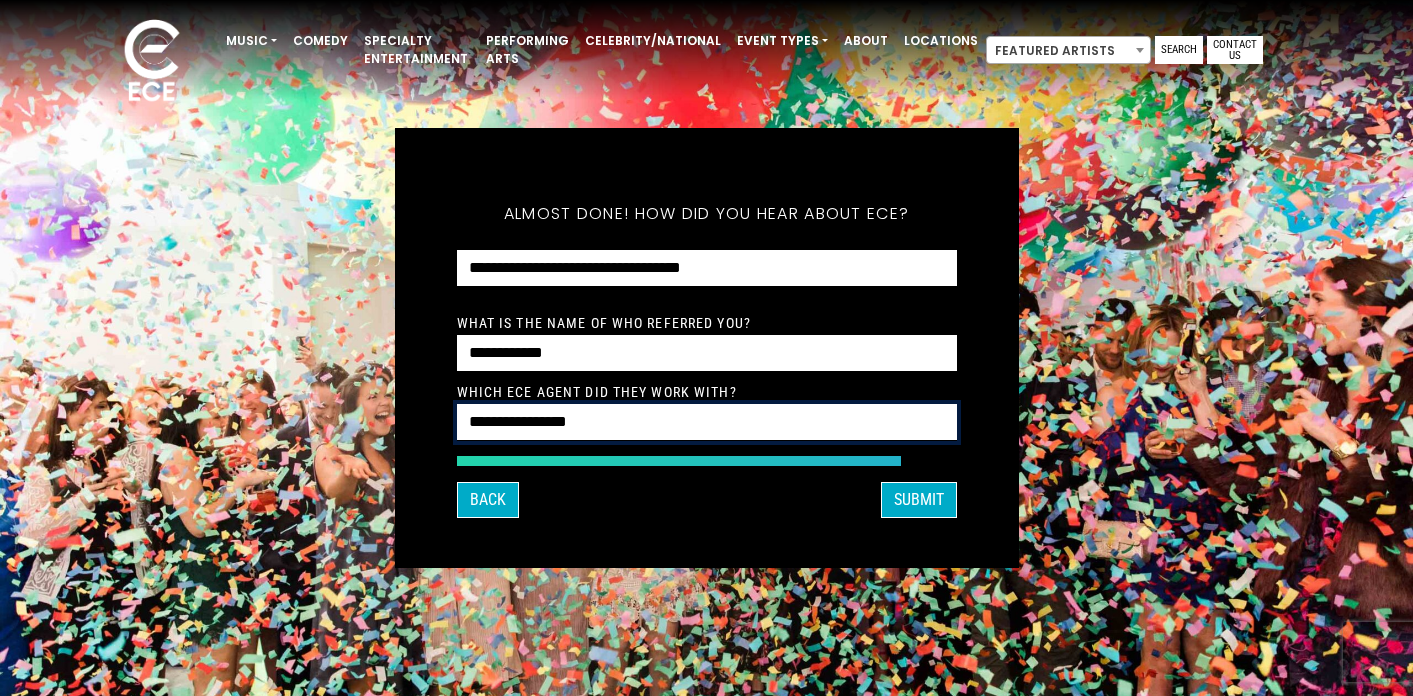 click on "**********" at bounding box center [707, 422] 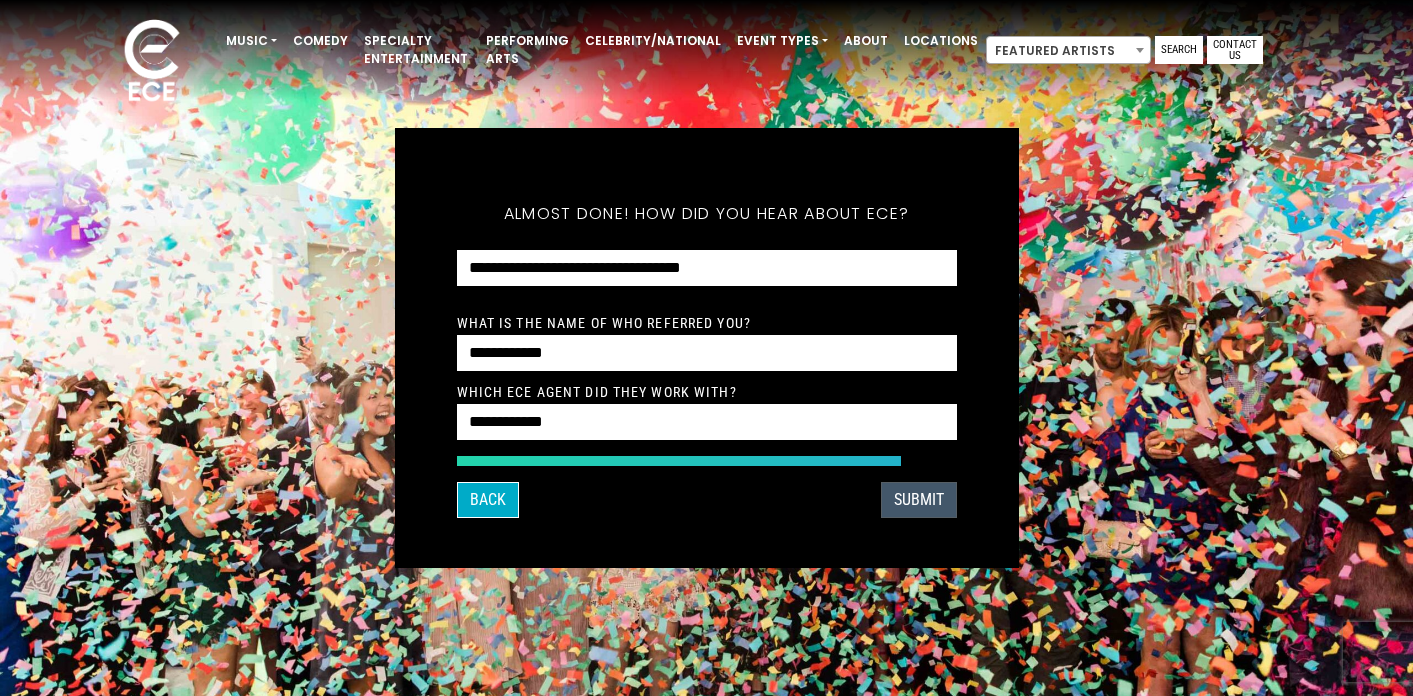 click on "SUBMIT" at bounding box center [919, 500] 